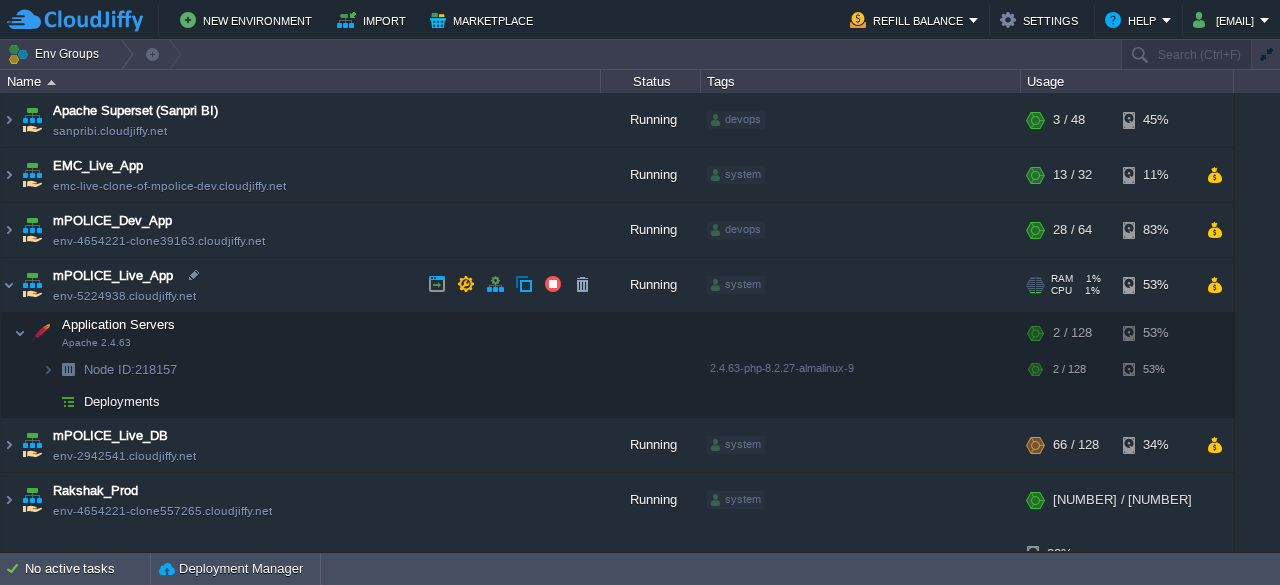 scroll, scrollTop: 0, scrollLeft: 0, axis: both 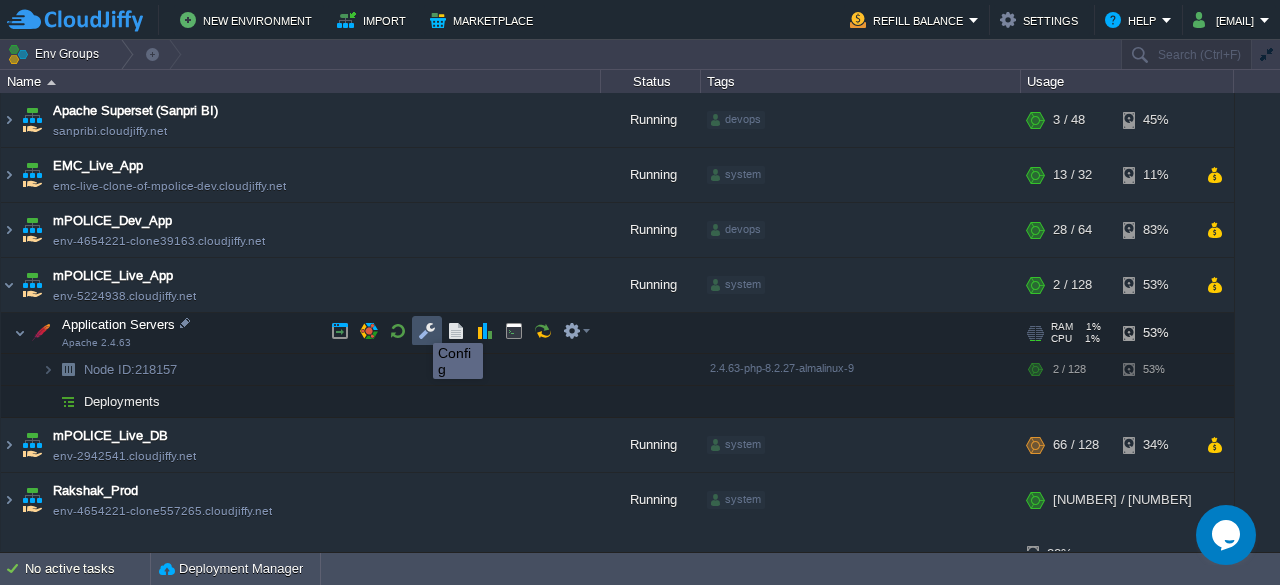 click at bounding box center [427, 331] 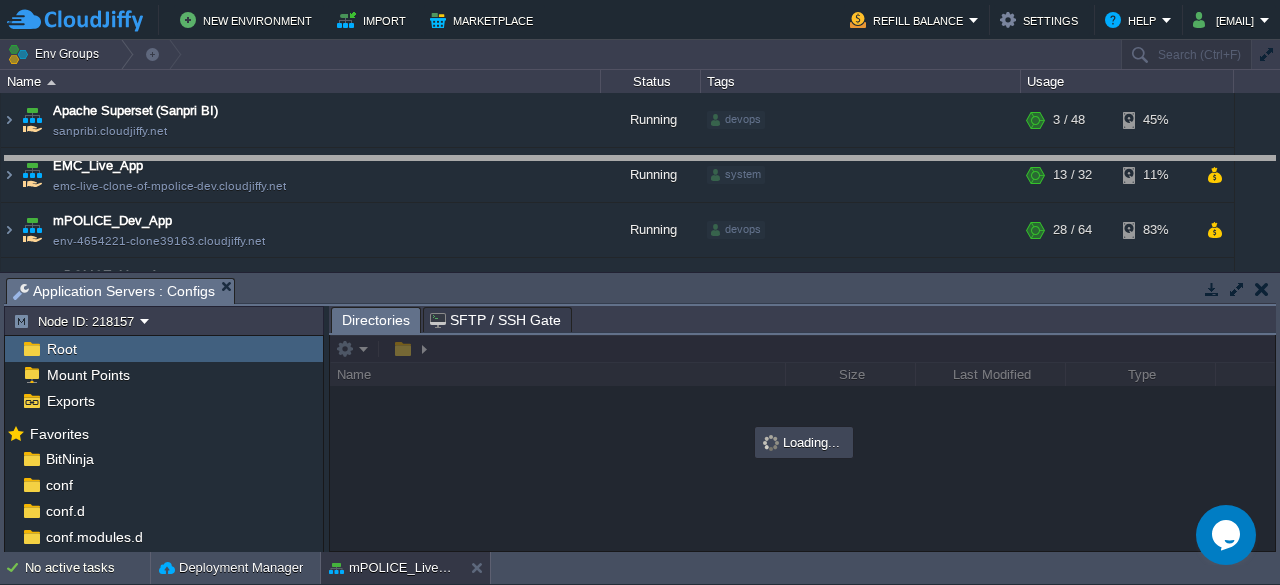 drag, startPoint x: 745, startPoint y: 293, endPoint x: 736, endPoint y: 158, distance: 135.29967 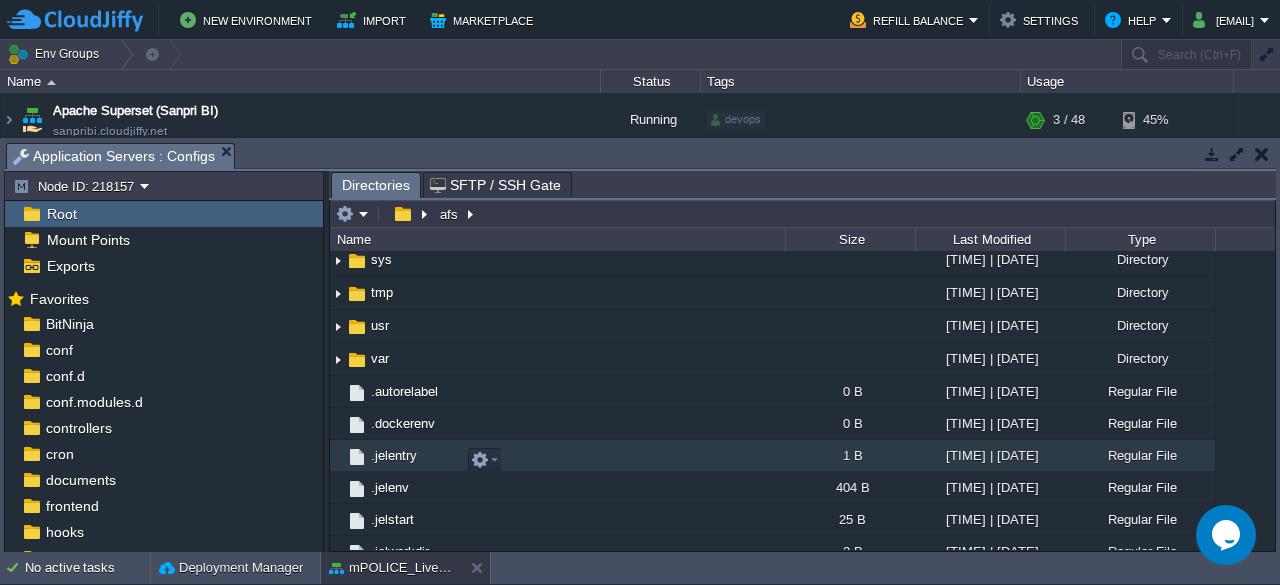 scroll, scrollTop: 708, scrollLeft: 0, axis: vertical 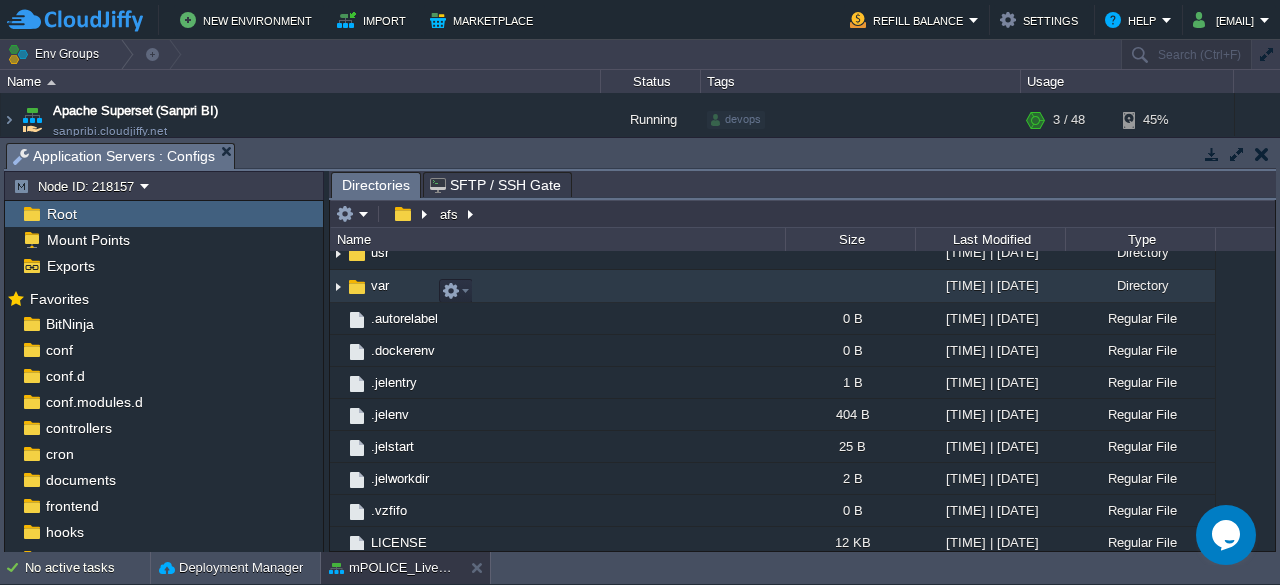 click on "var" at bounding box center [380, 285] 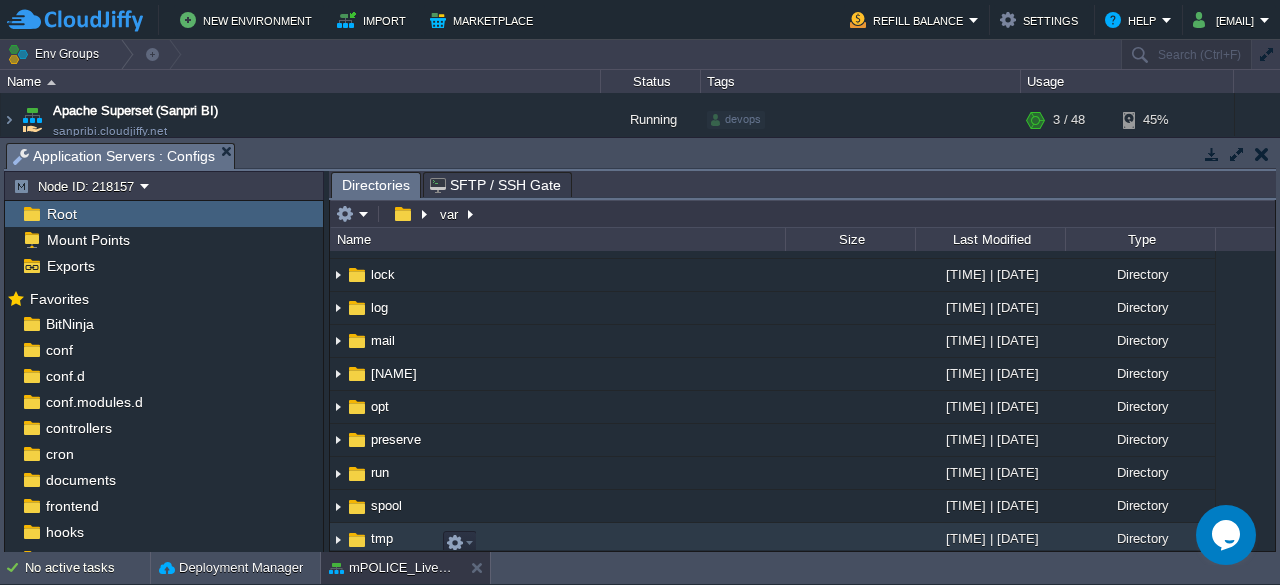 scroll, scrollTop: 430, scrollLeft: 0, axis: vertical 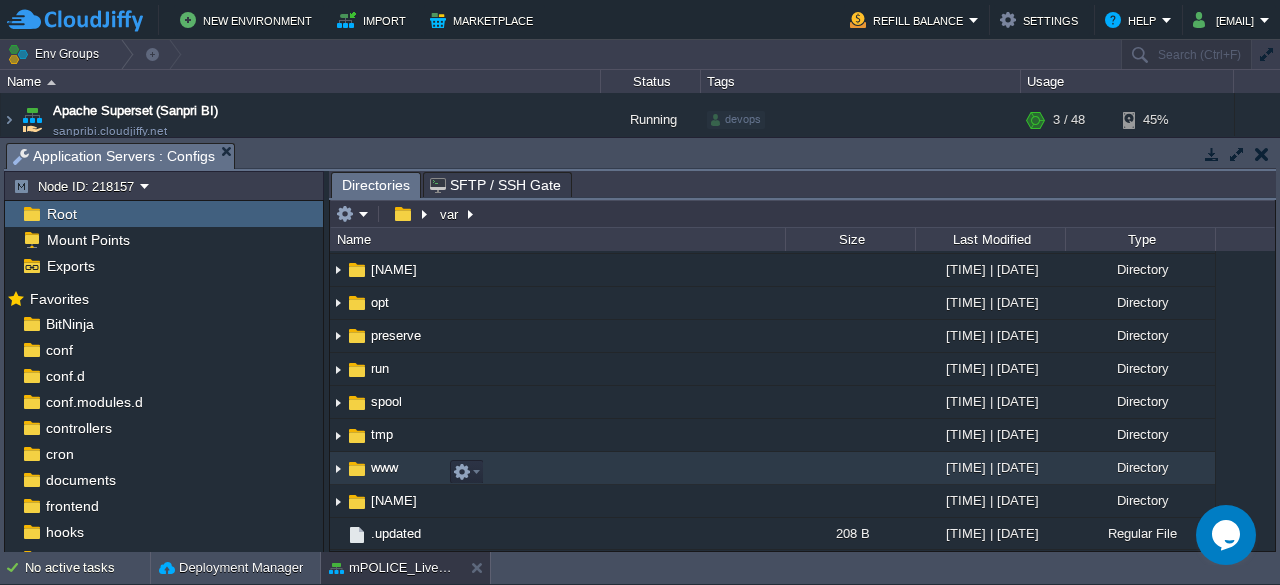 click on "www" at bounding box center [384, 467] 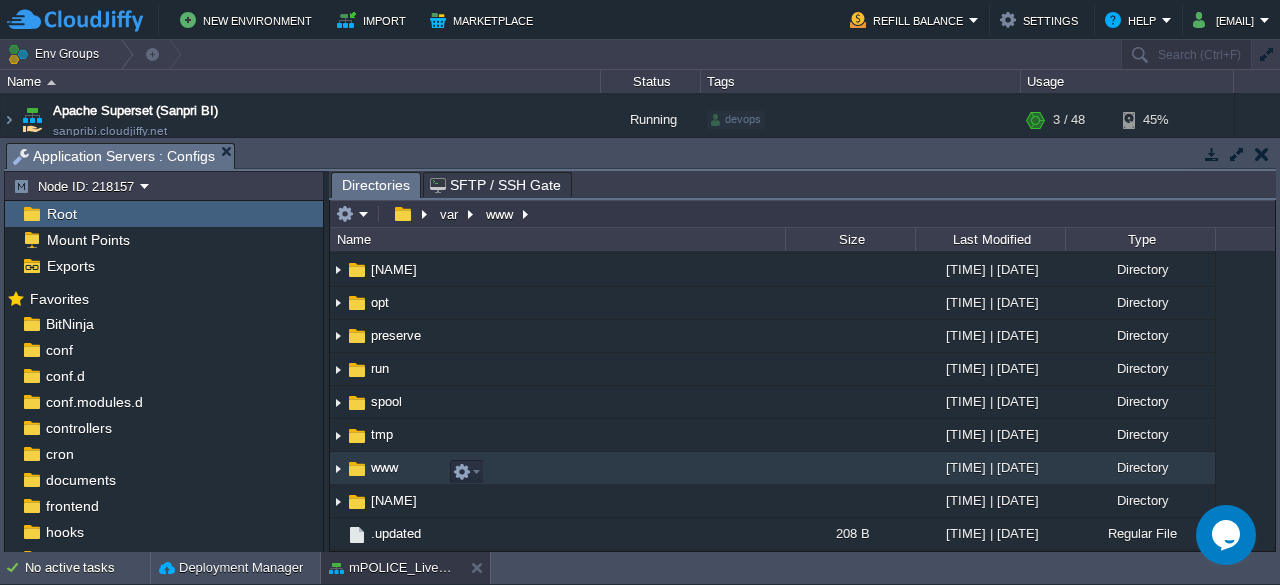 click on "www" at bounding box center (384, 467) 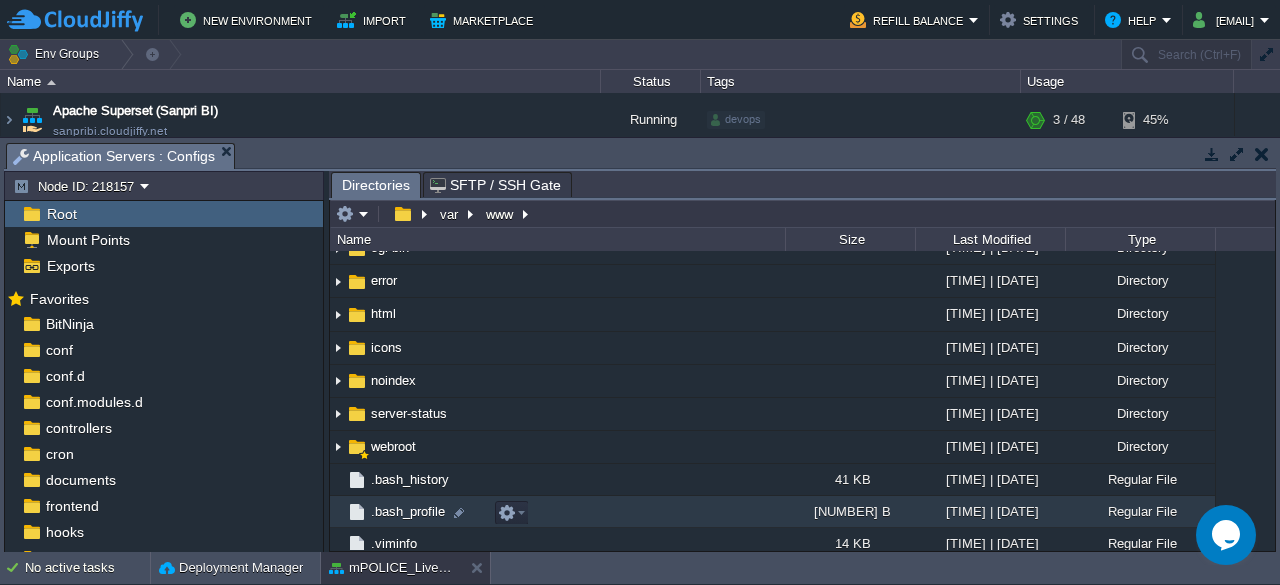 scroll, scrollTop: 258, scrollLeft: 0, axis: vertical 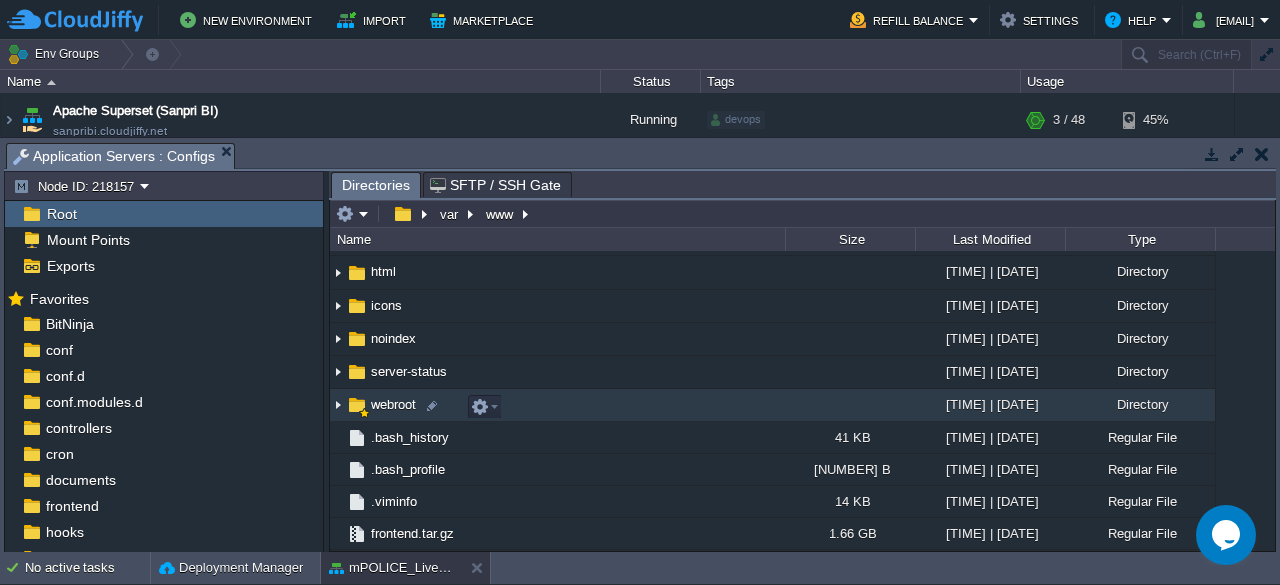 click on "webroot" at bounding box center [393, 404] 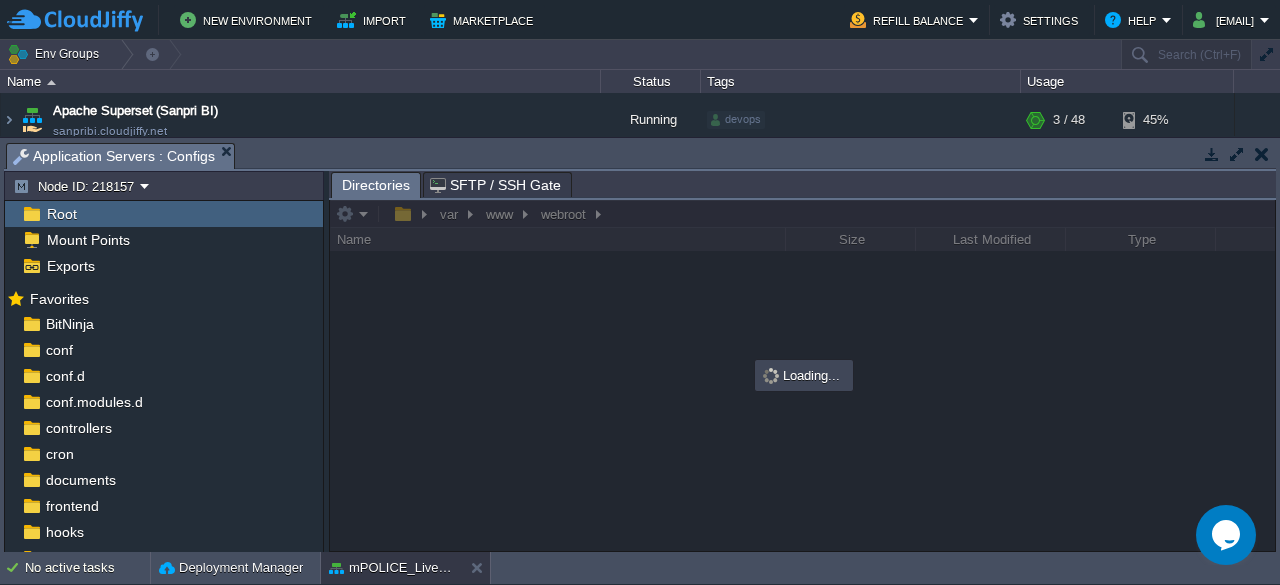scroll, scrollTop: 249, scrollLeft: 0, axis: vertical 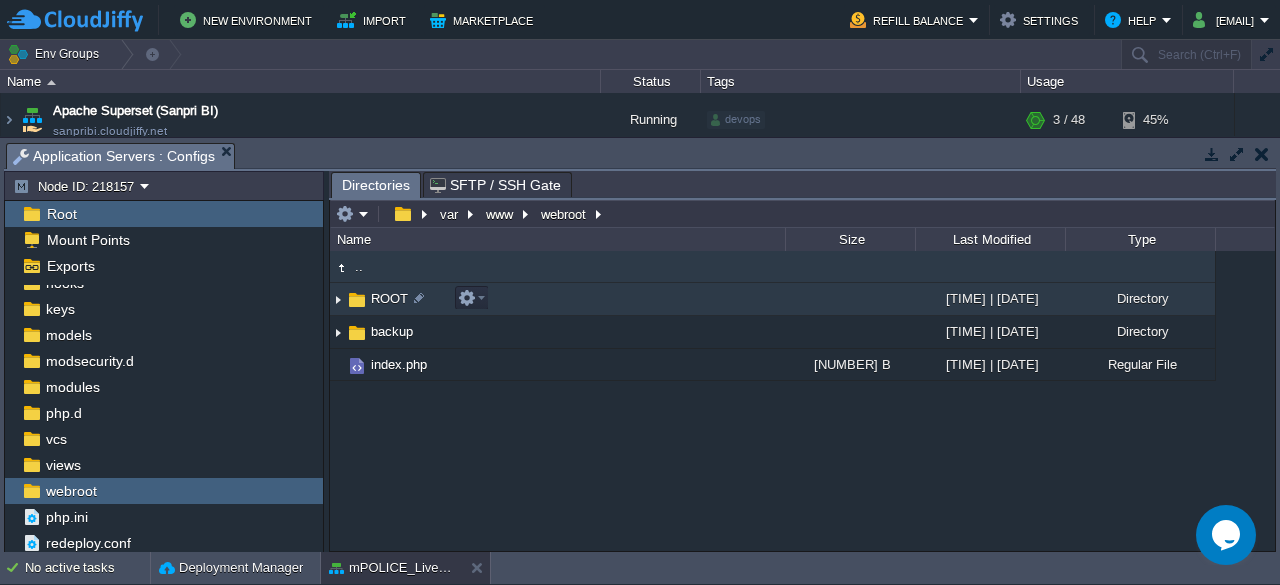 click on "ROOT" at bounding box center [389, 298] 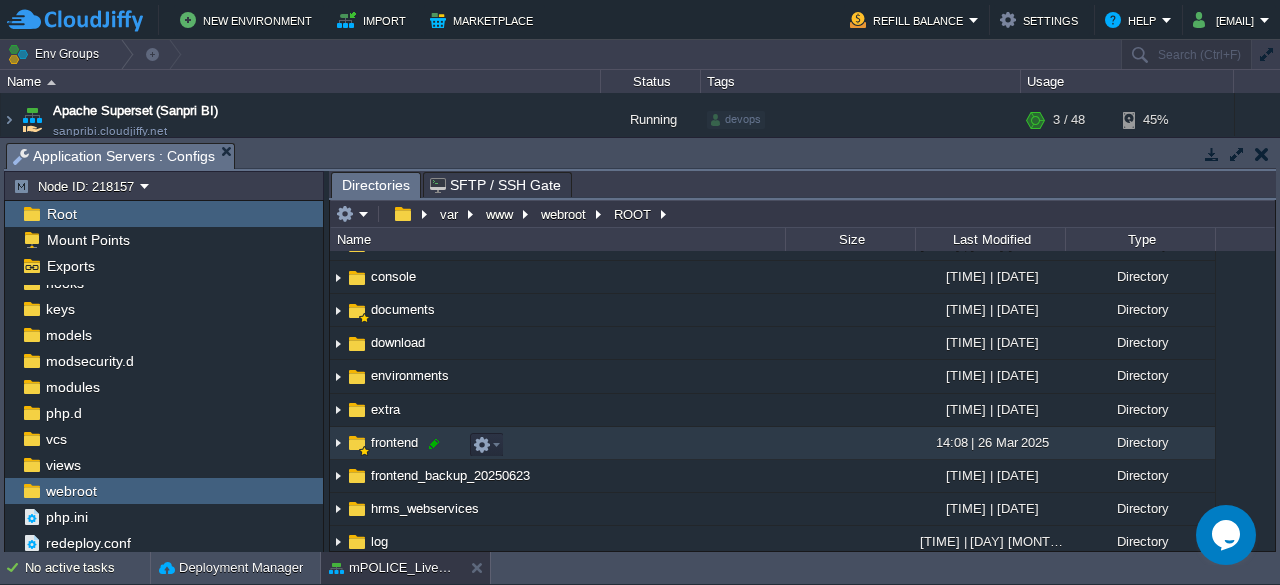 scroll, scrollTop: 156, scrollLeft: 0, axis: vertical 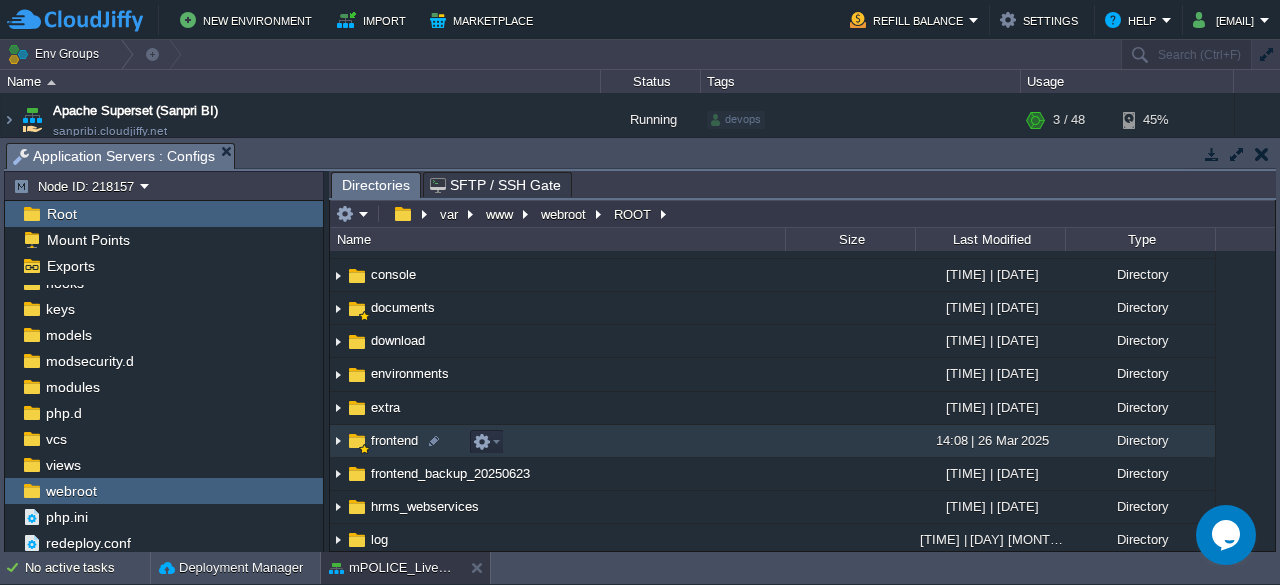 click on "frontend" at bounding box center (394, 440) 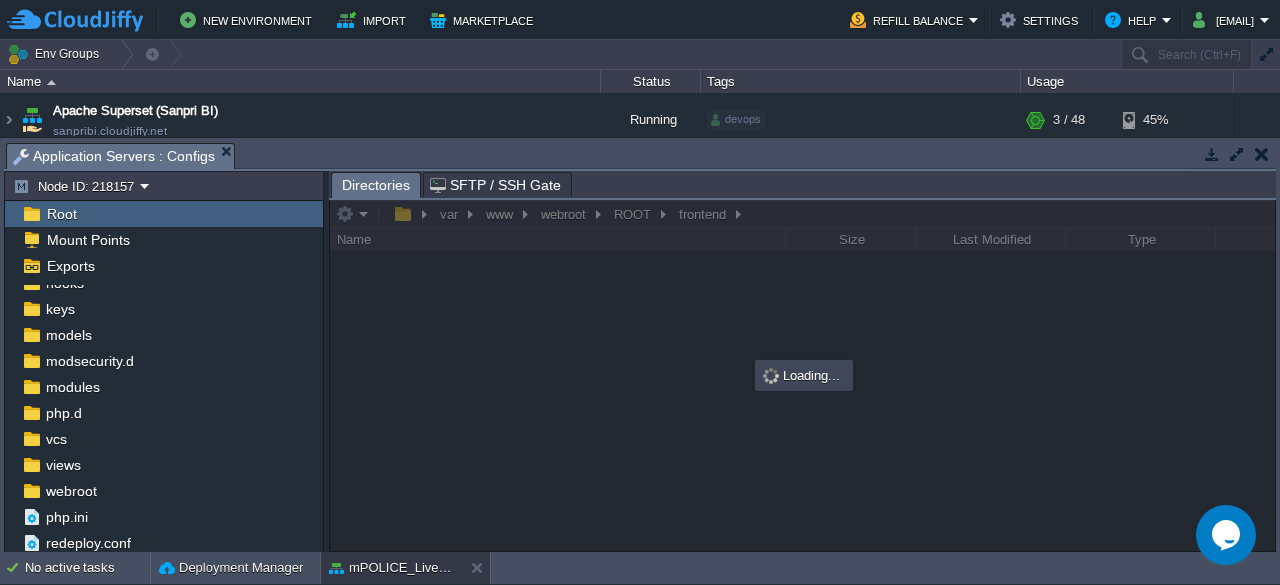 scroll, scrollTop: 85, scrollLeft: 0, axis: vertical 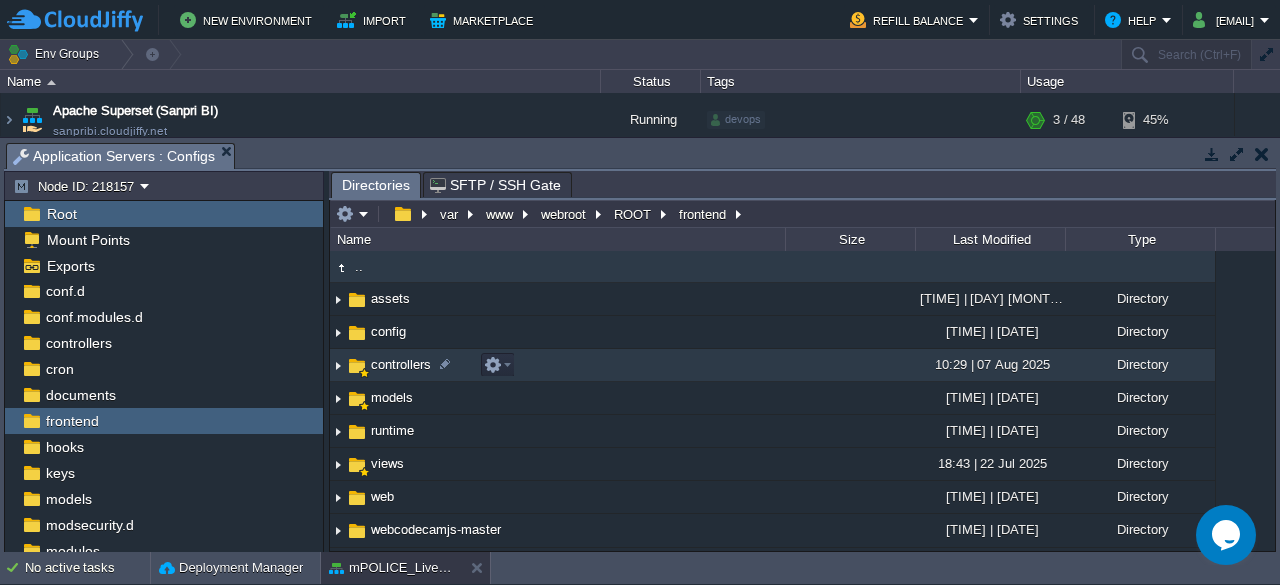 click on "controllers" at bounding box center [401, 364] 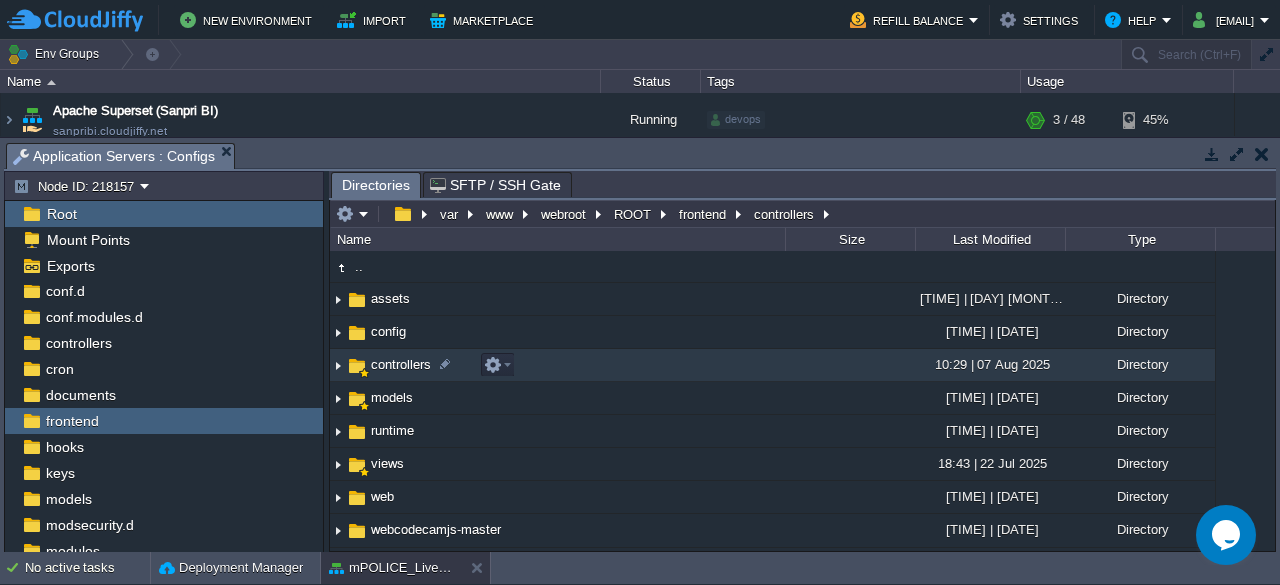 click on "controllers" at bounding box center (401, 364) 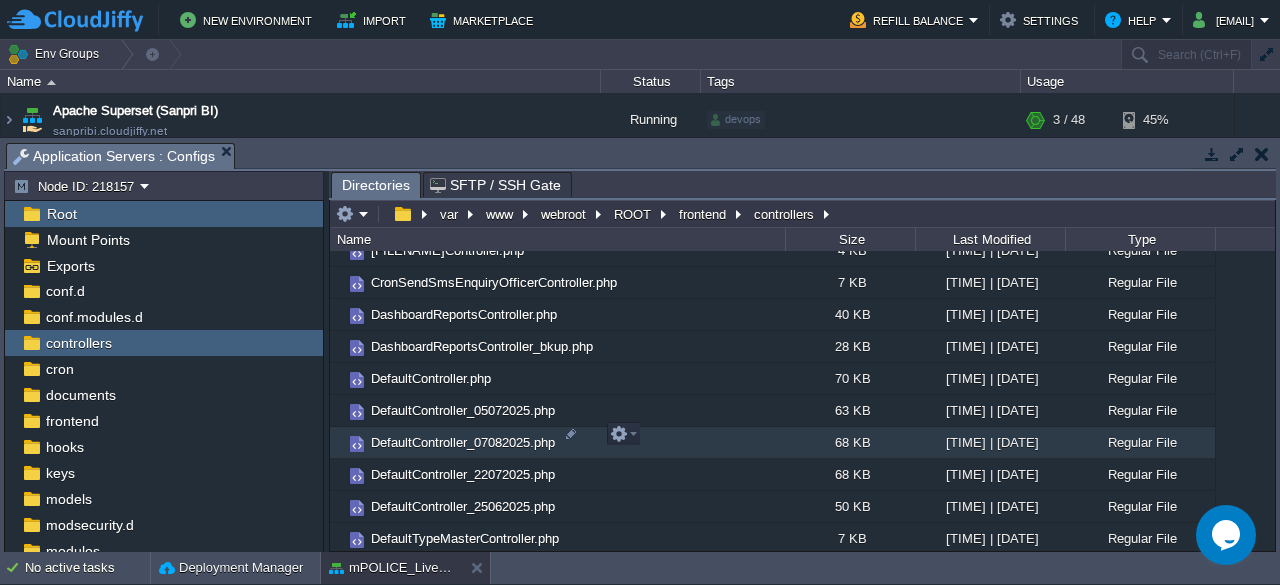 scroll, scrollTop: 623, scrollLeft: 0, axis: vertical 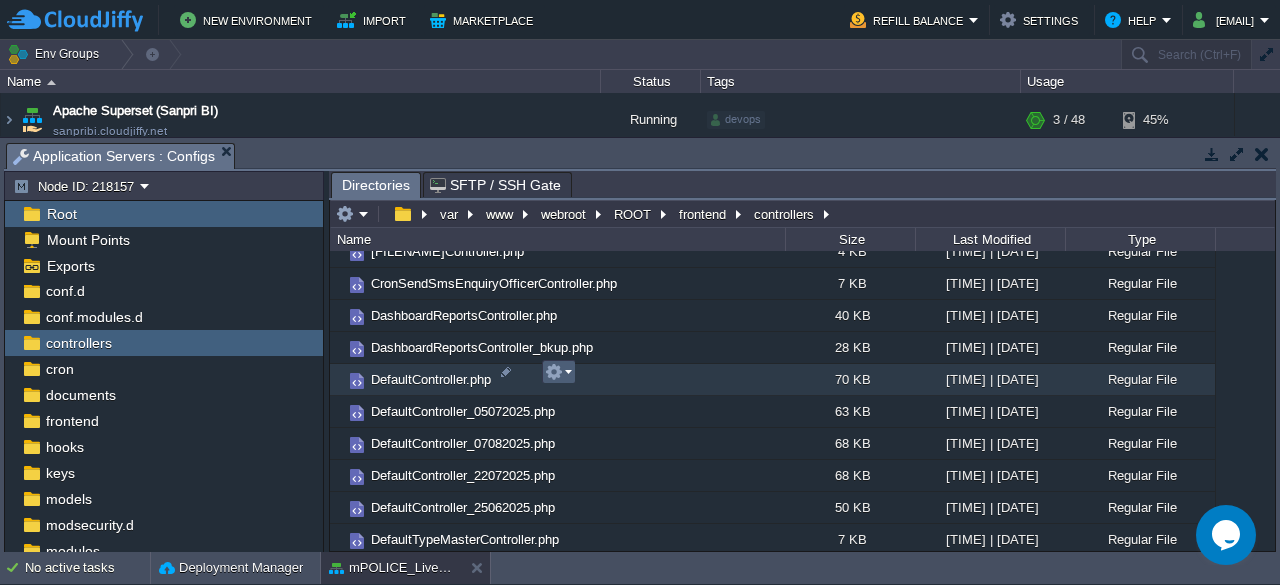 click at bounding box center [558, 372] 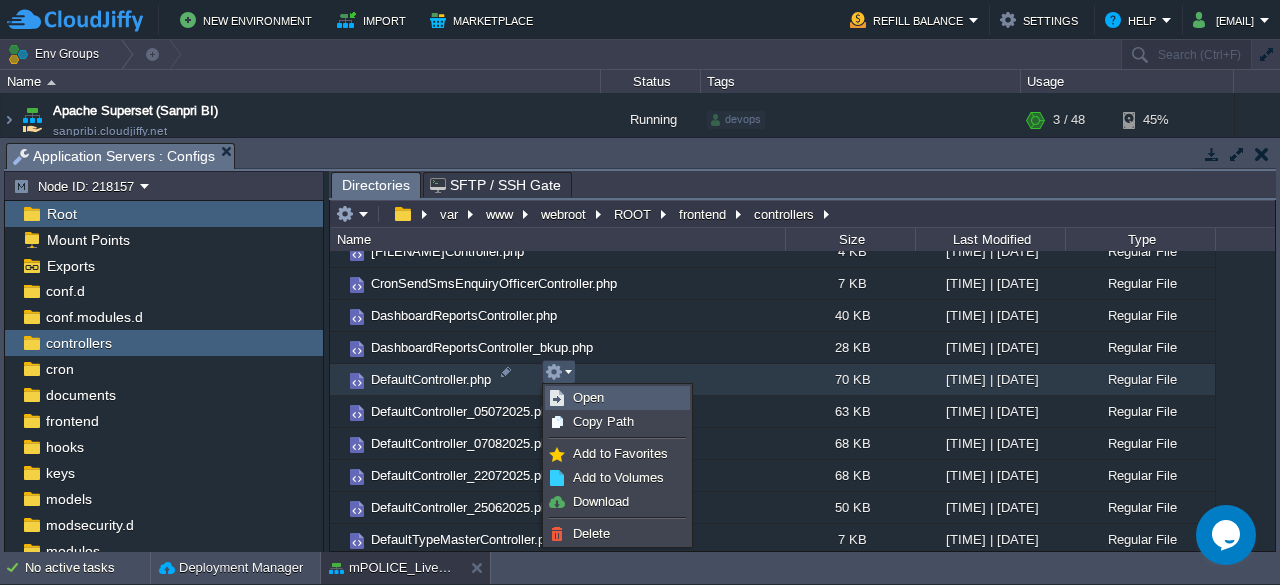 click on "Open" at bounding box center (588, 397) 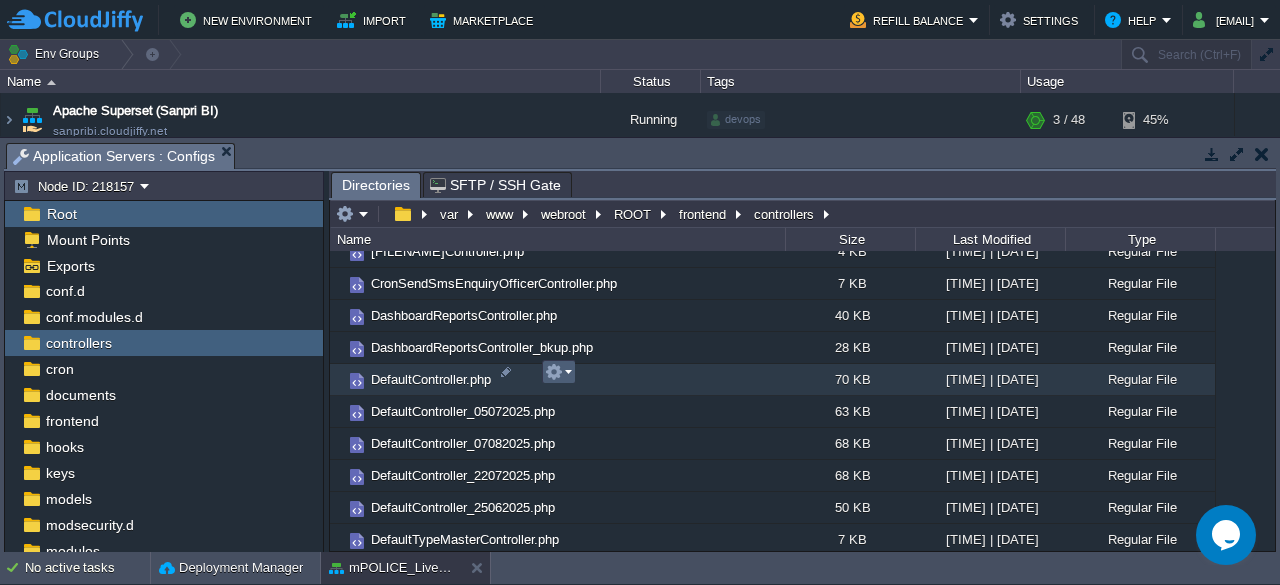 click at bounding box center (558, 372) 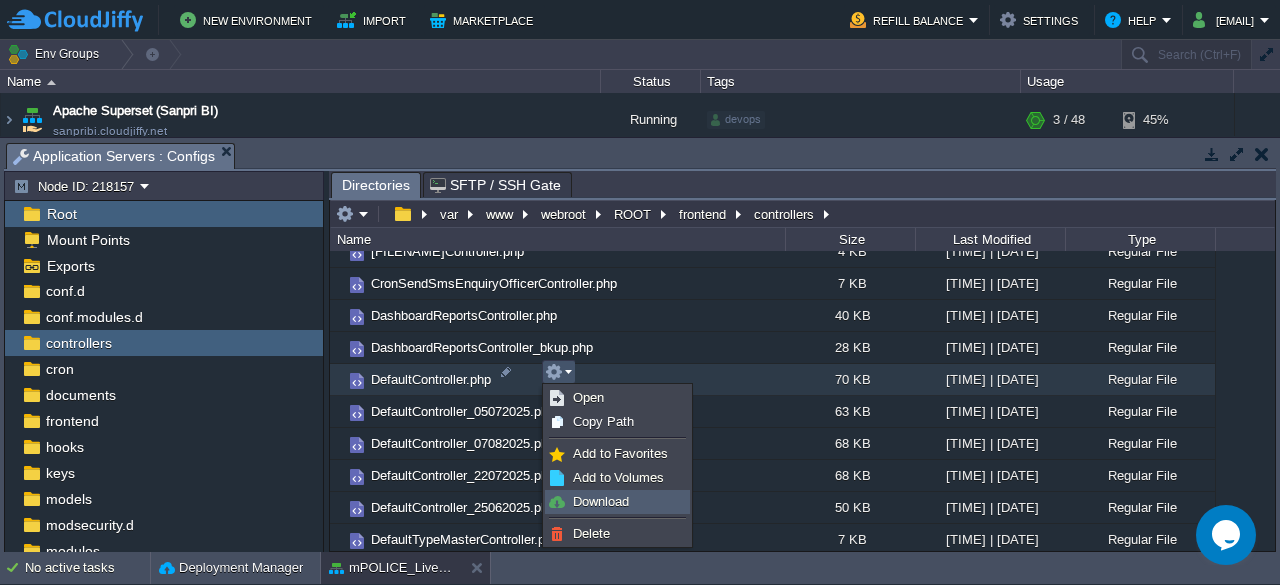 click on "Download" at bounding box center [601, 501] 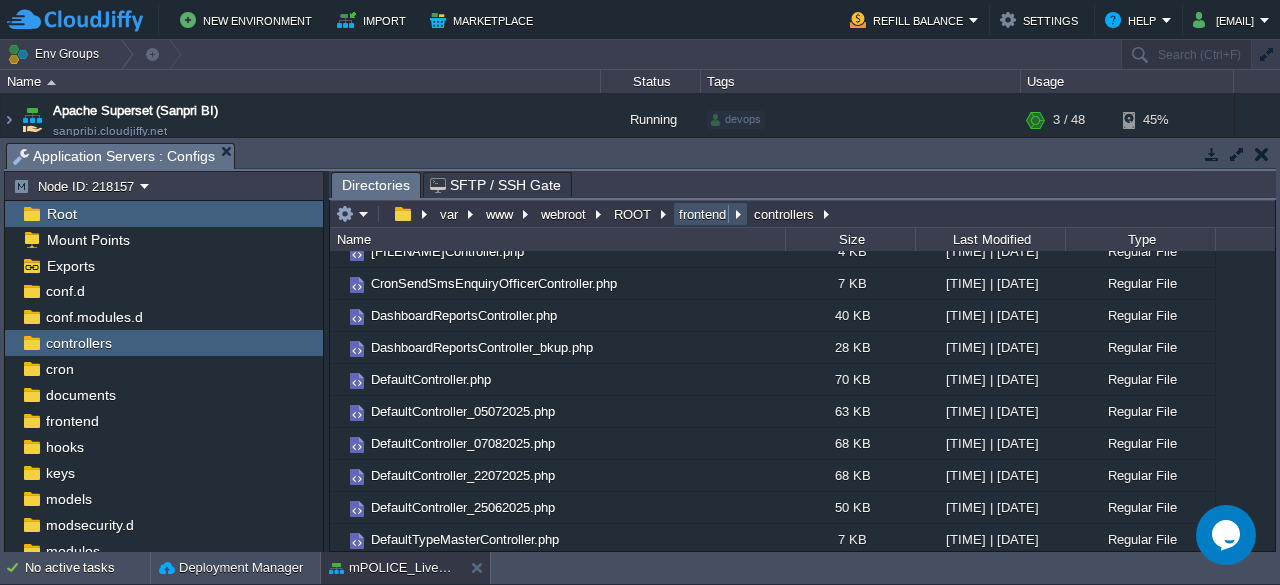 click on "frontend" at bounding box center [703, 214] 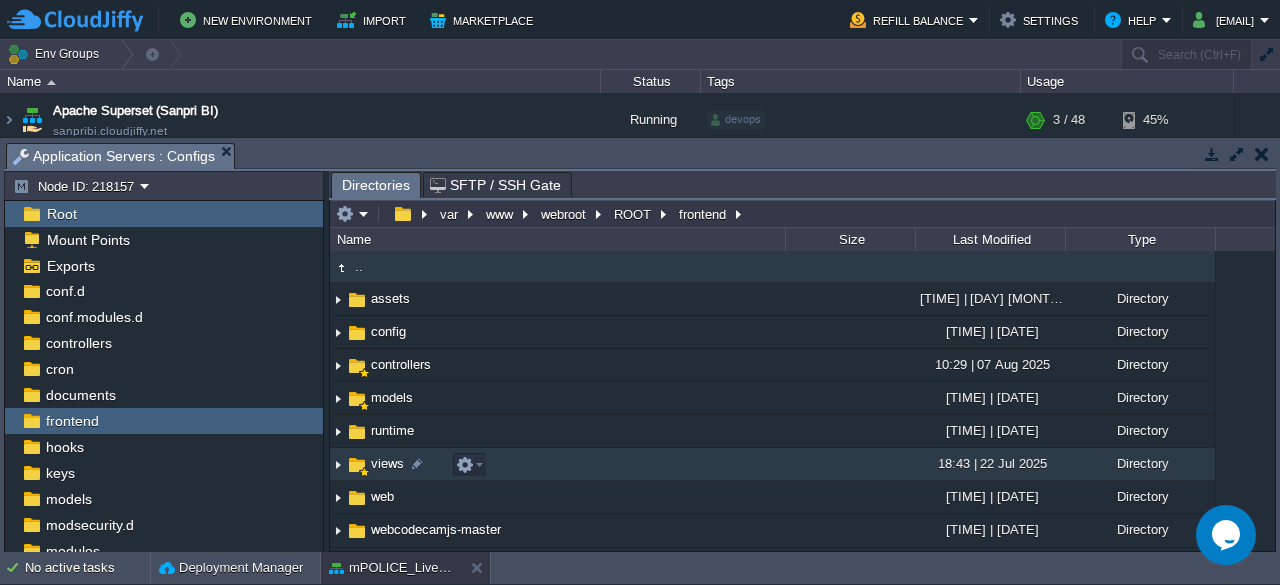 click on "views" at bounding box center [387, 463] 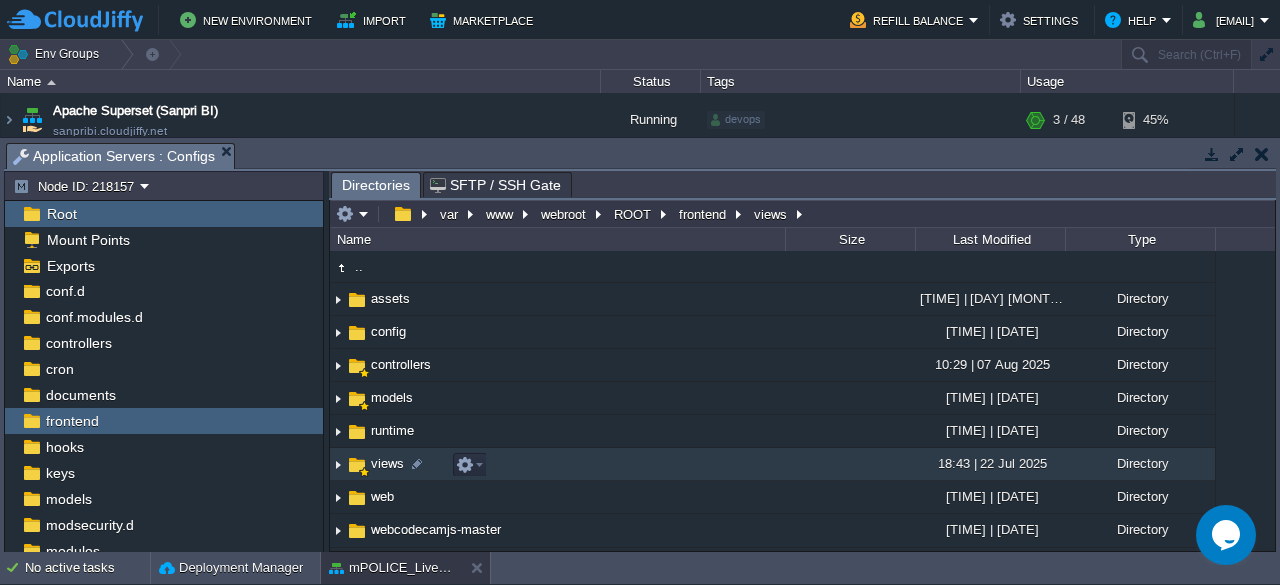 click on "views" at bounding box center [387, 463] 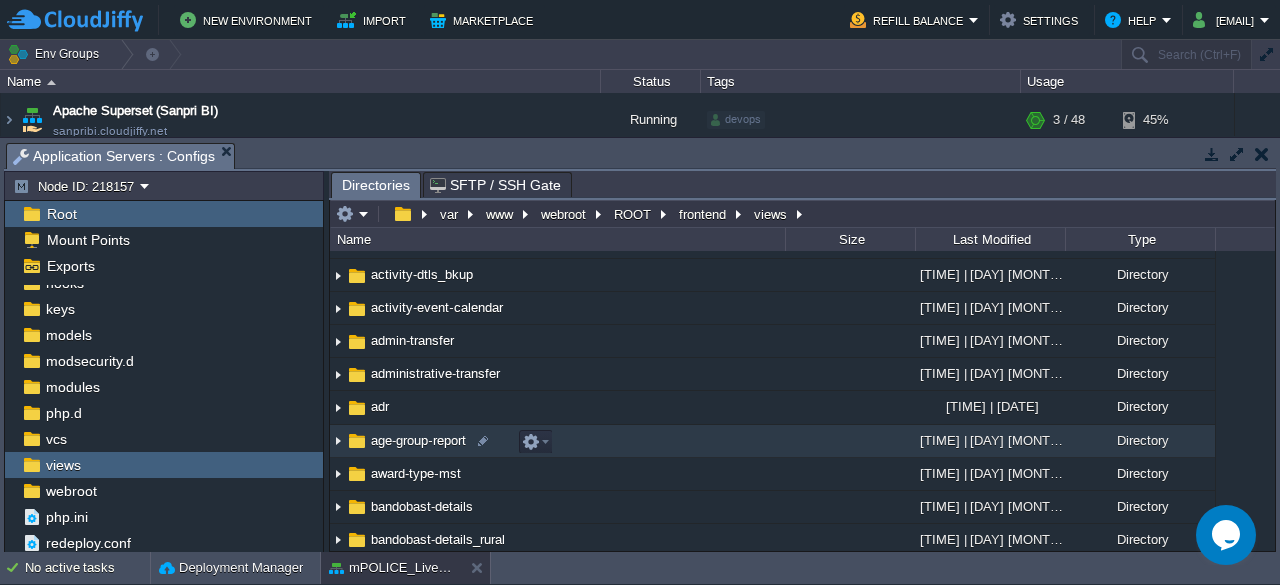 scroll, scrollTop: 124, scrollLeft: 0, axis: vertical 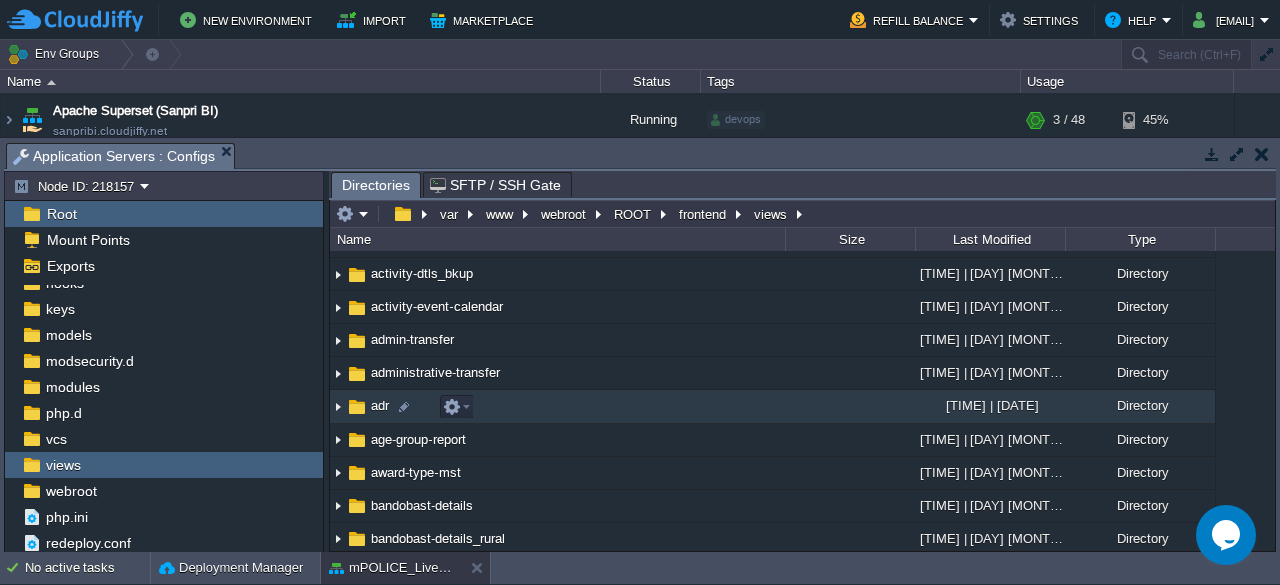 click on "adr" at bounding box center (380, 405) 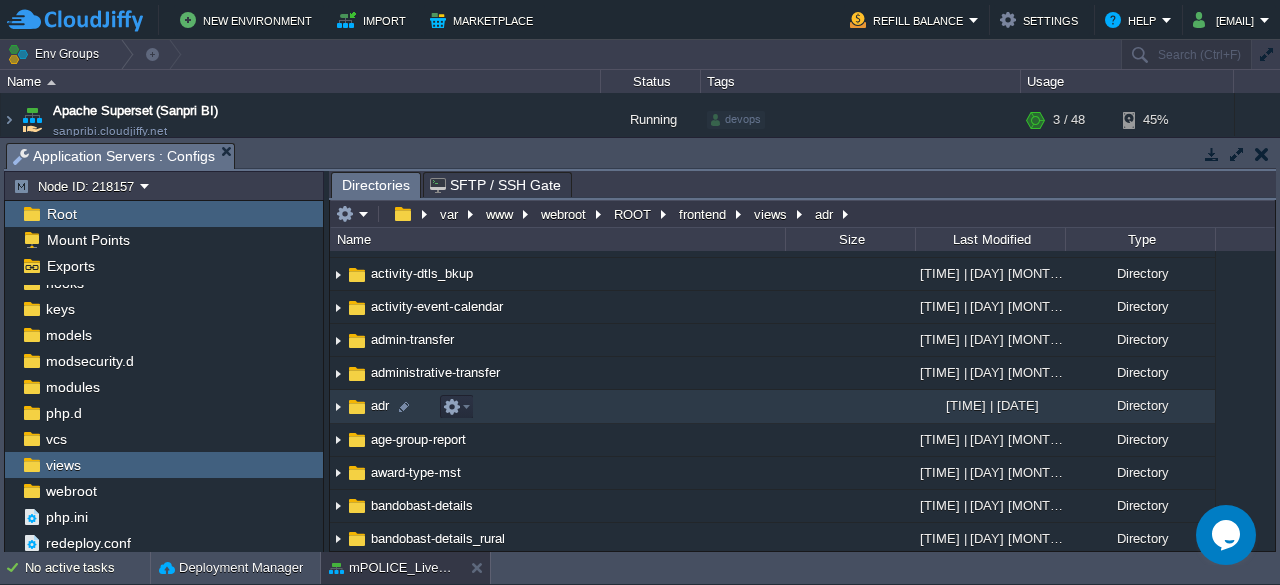 click on "adr" at bounding box center [380, 405] 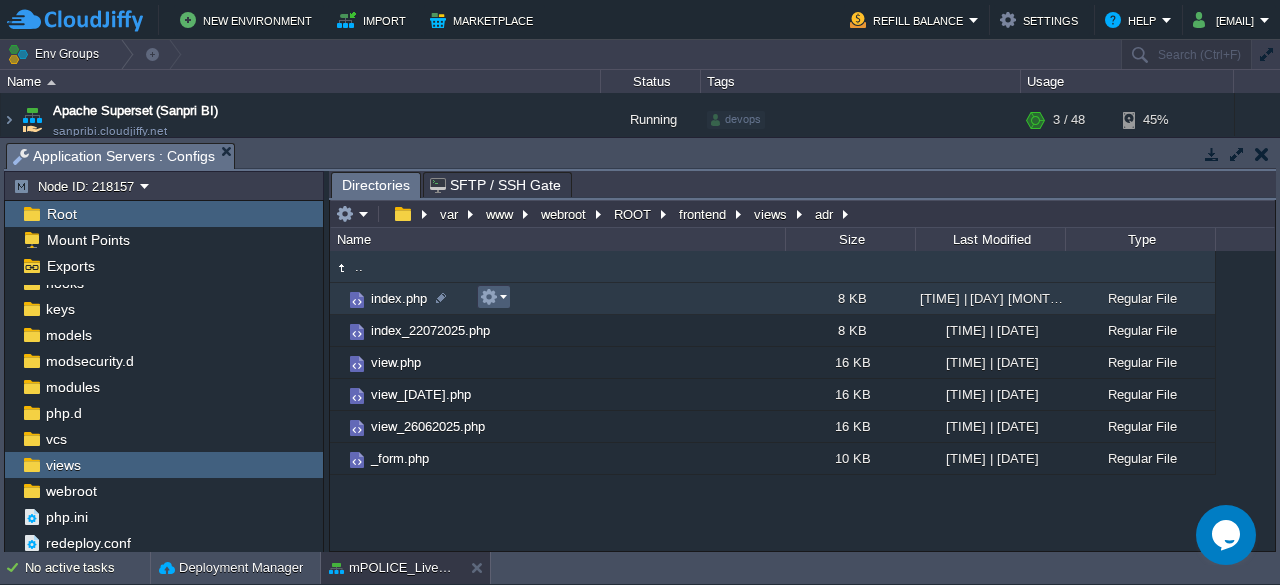 click at bounding box center (494, 297) 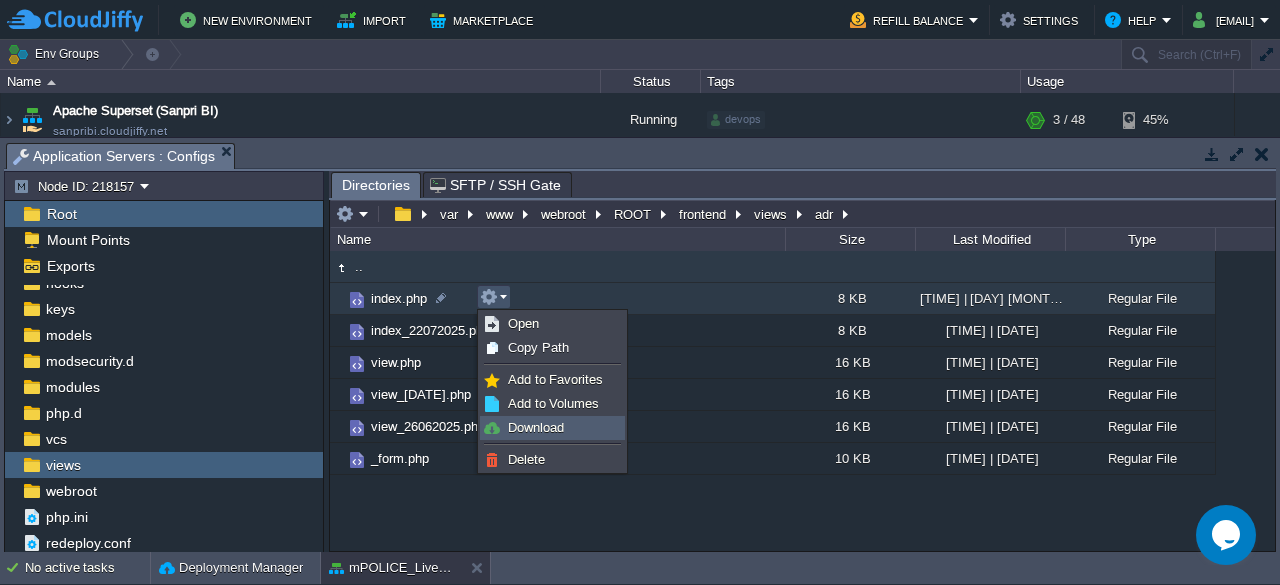 click on "Download" at bounding box center [536, 427] 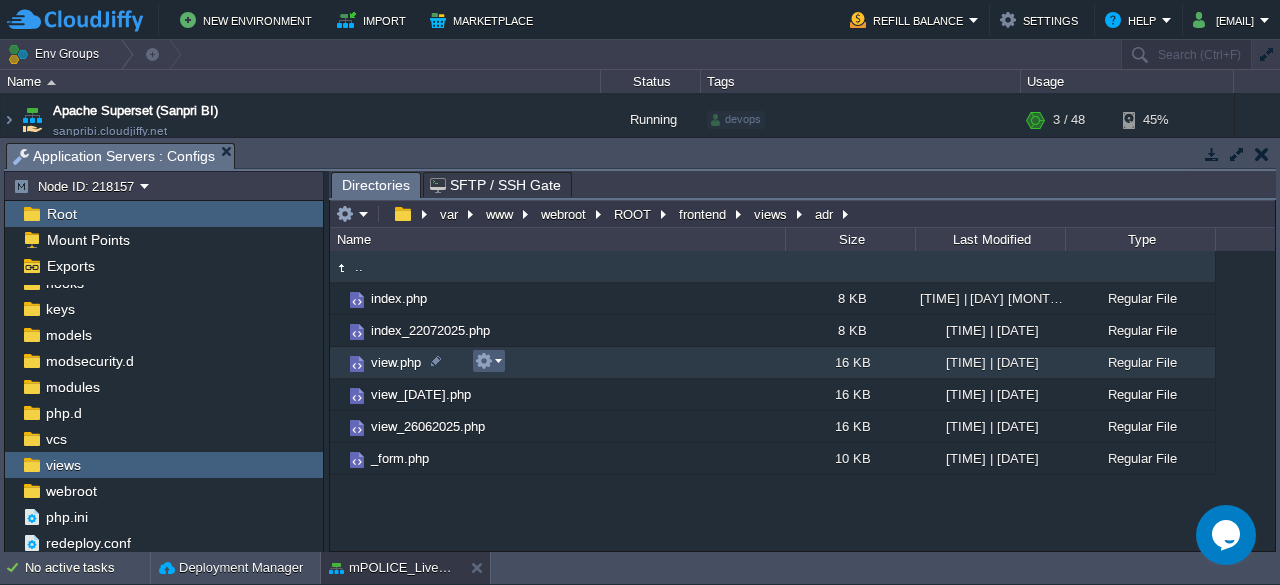 click at bounding box center [489, 361] 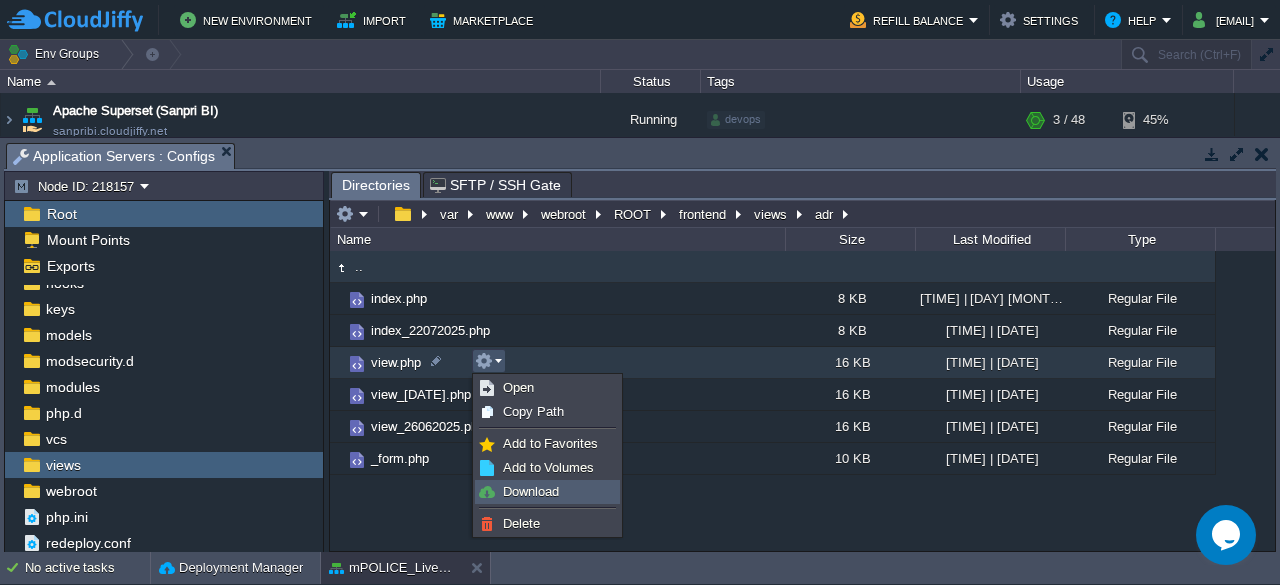 click on "Download" at bounding box center (531, 491) 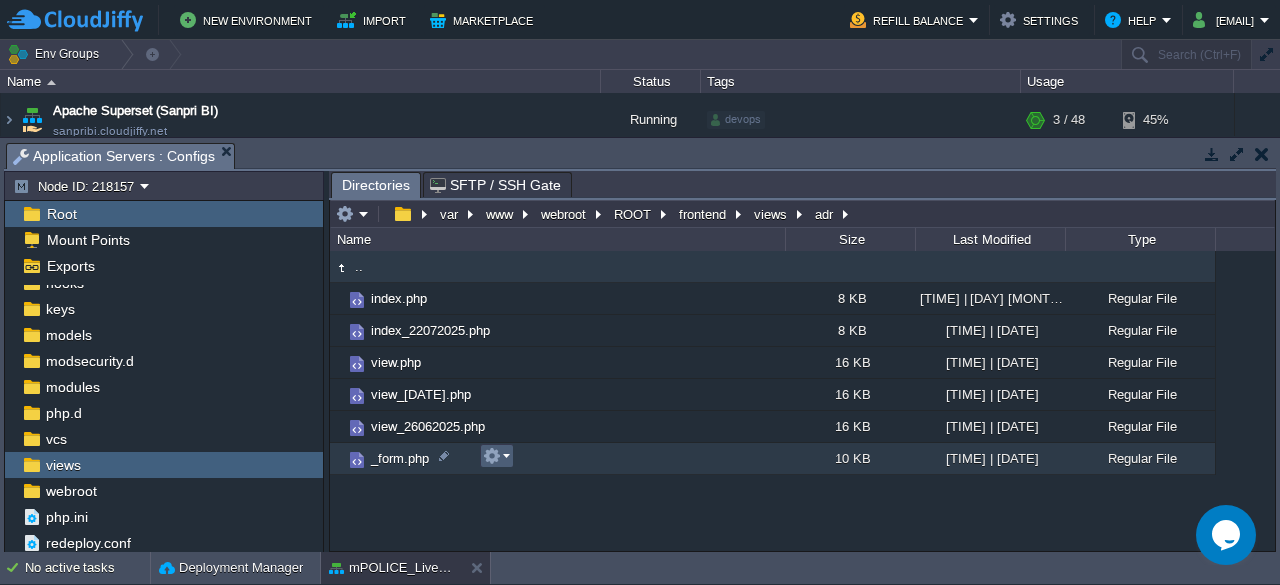 click at bounding box center [497, 456] 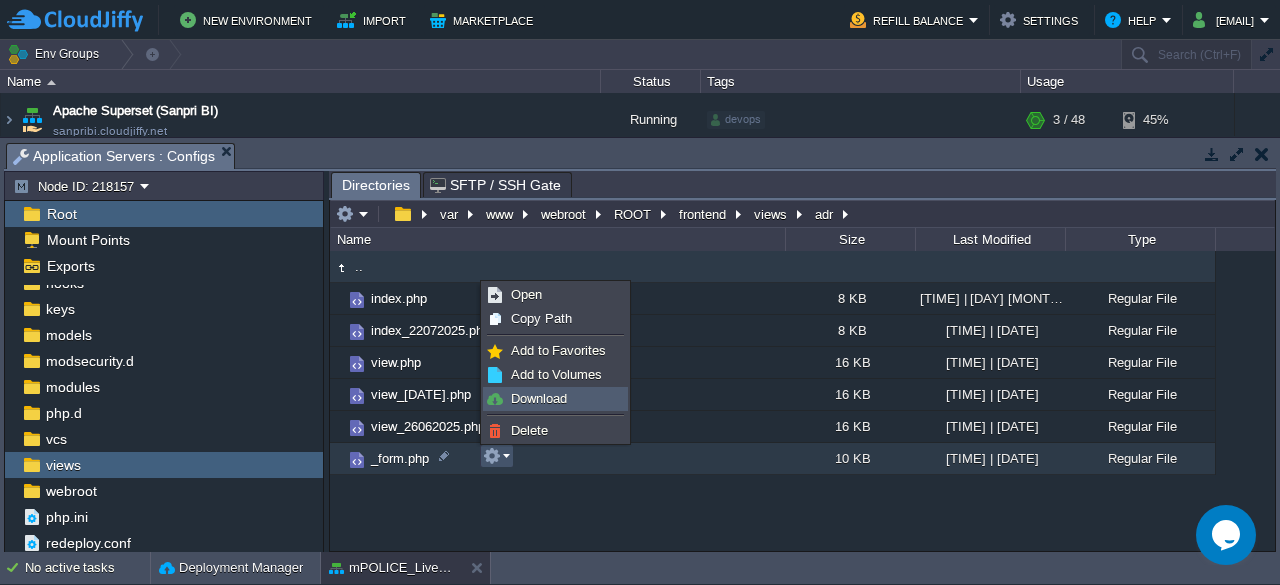 click on "Download" at bounding box center (539, 398) 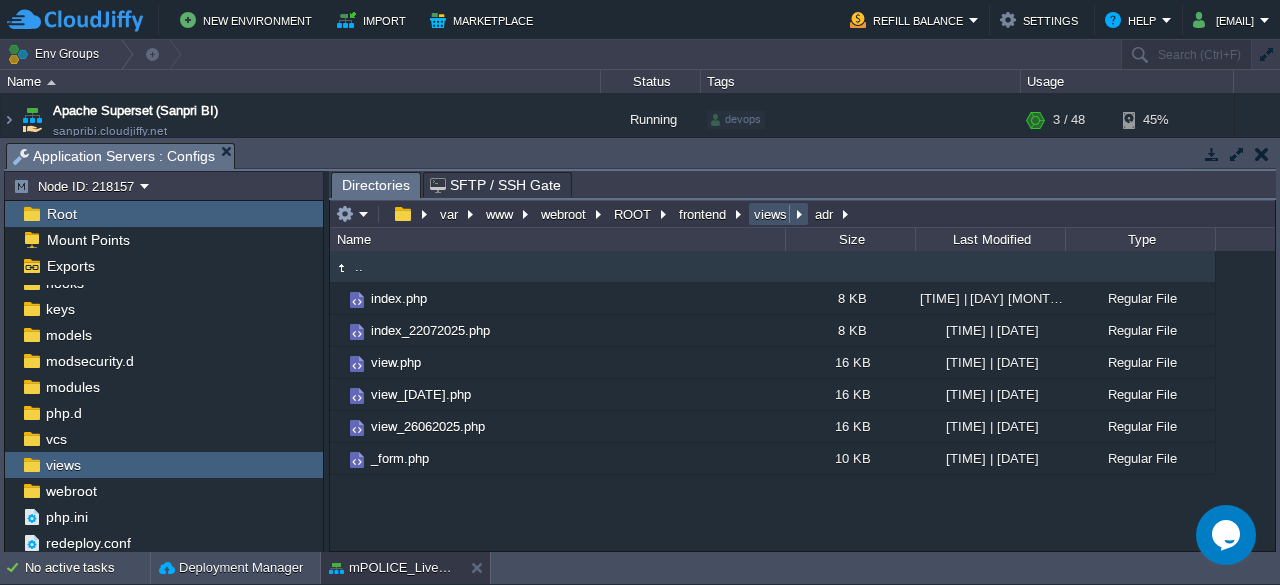 click on "views" at bounding box center (771, 214) 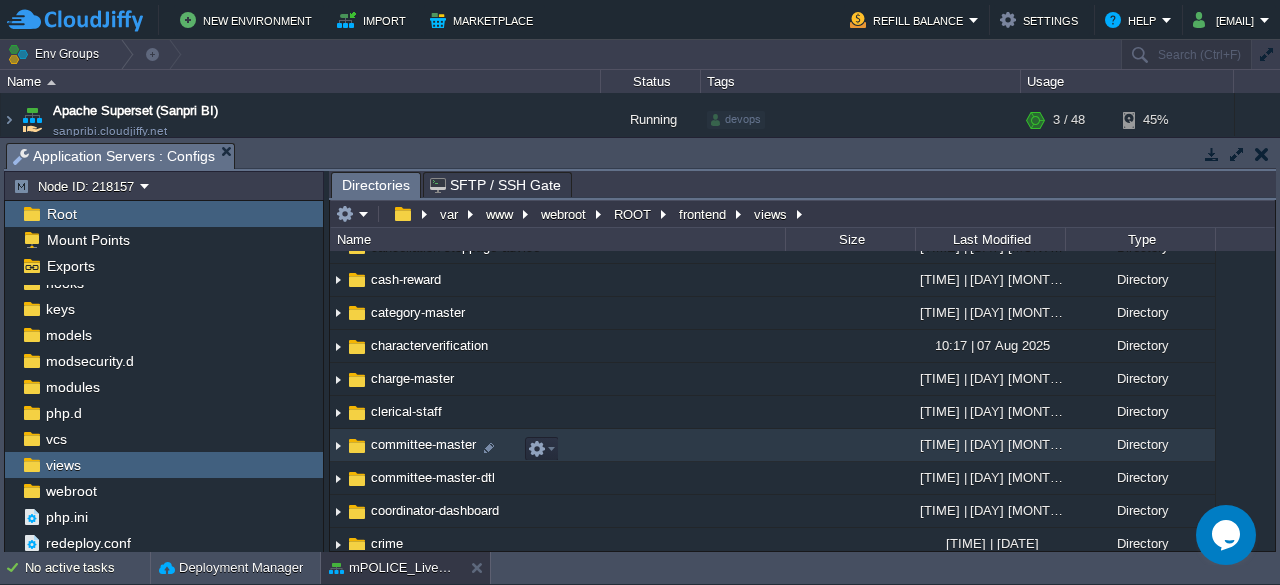 scroll, scrollTop: 450, scrollLeft: 0, axis: vertical 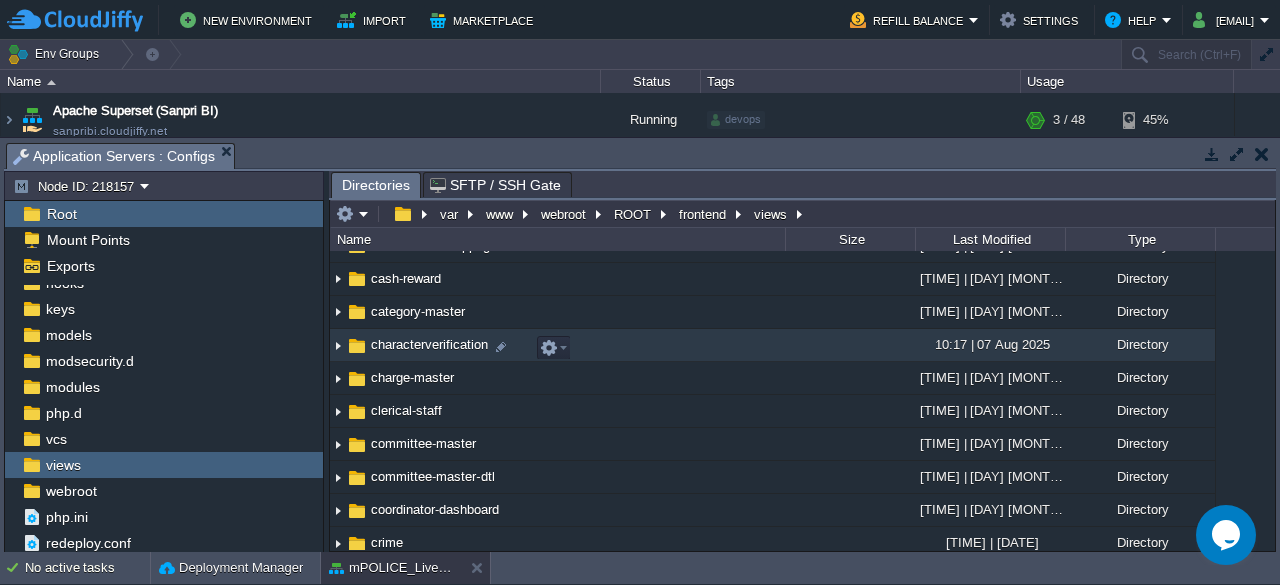 click on "characterverification" at bounding box center [429, 344] 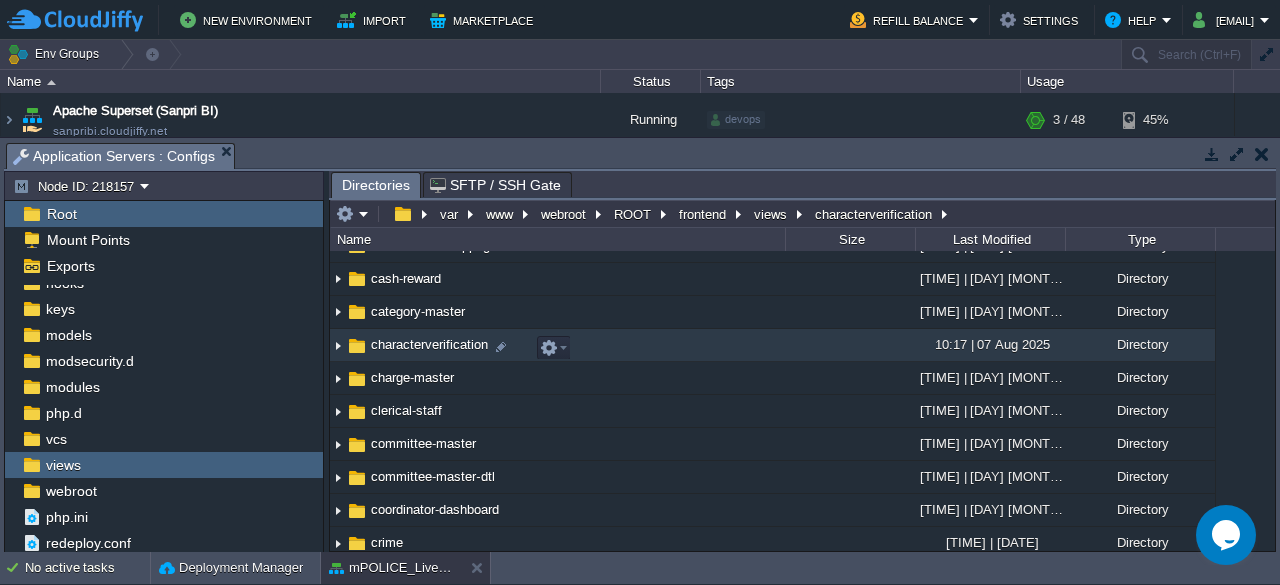 click on "characterverification" at bounding box center (429, 344) 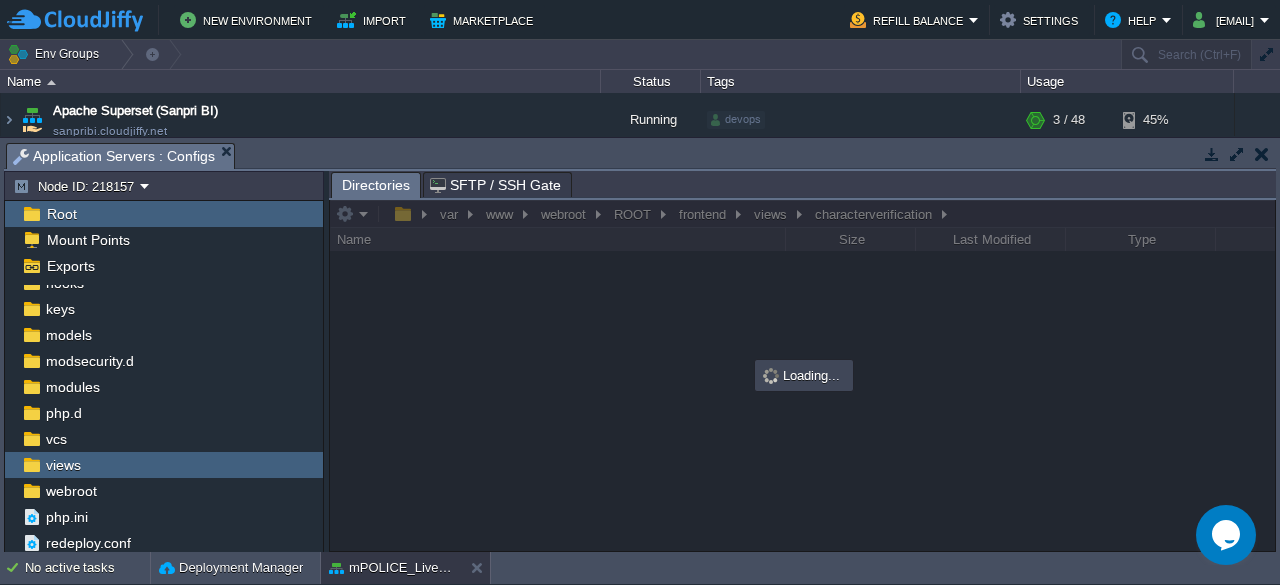scroll, scrollTop: 0, scrollLeft: 0, axis: both 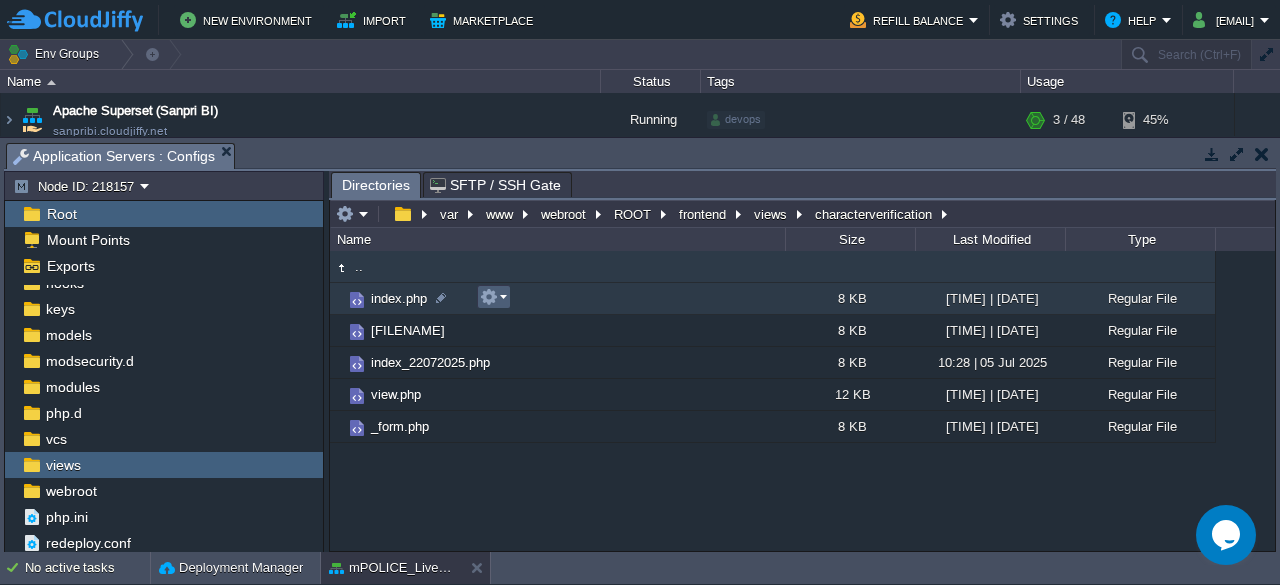click at bounding box center [493, 297] 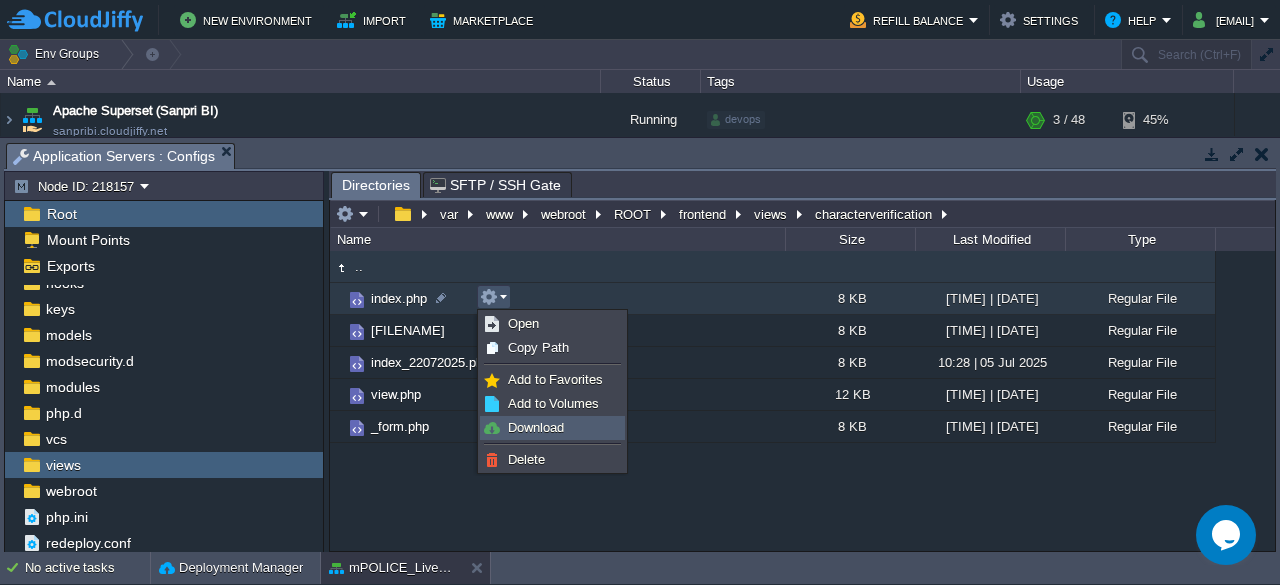click on "Download" at bounding box center [536, 427] 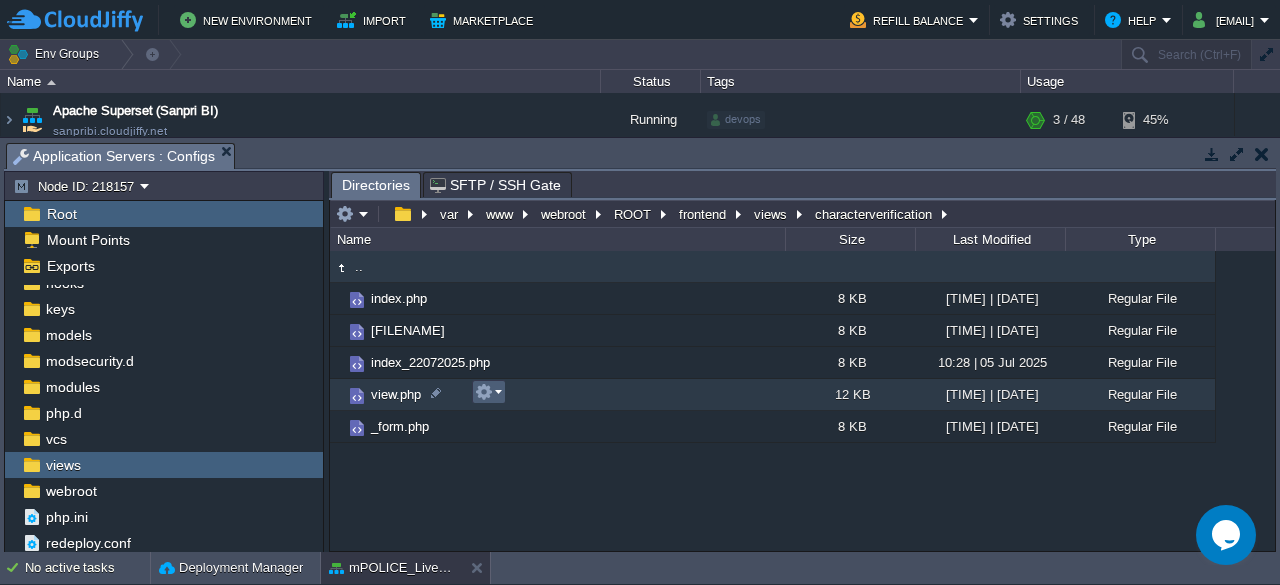 click at bounding box center (488, 392) 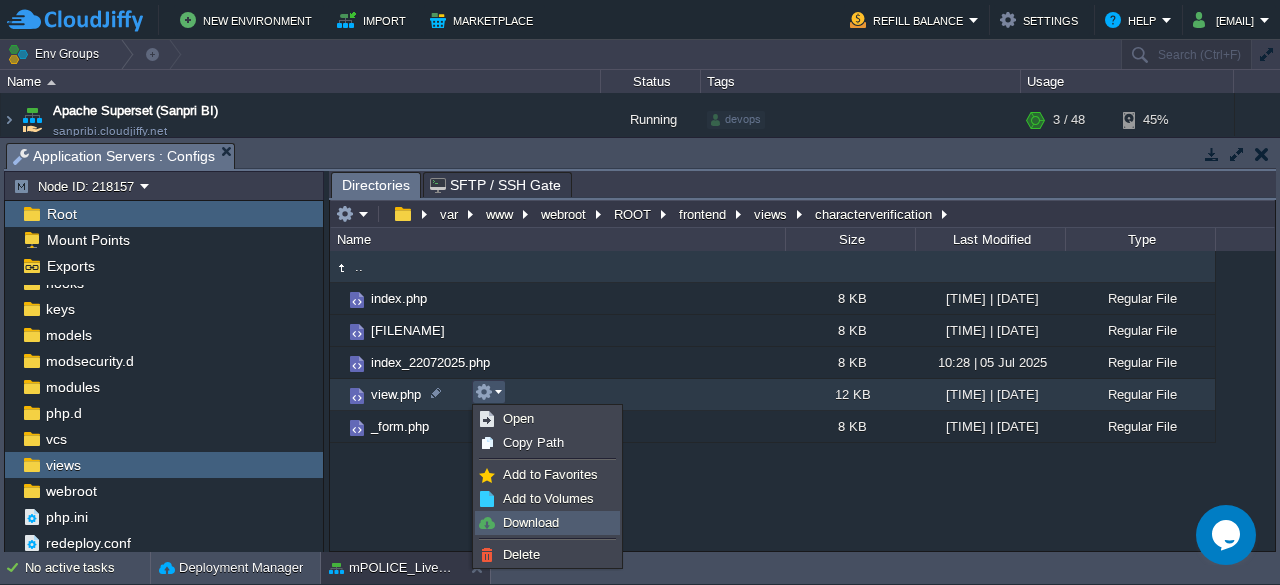 click on "Download" at bounding box center [531, 522] 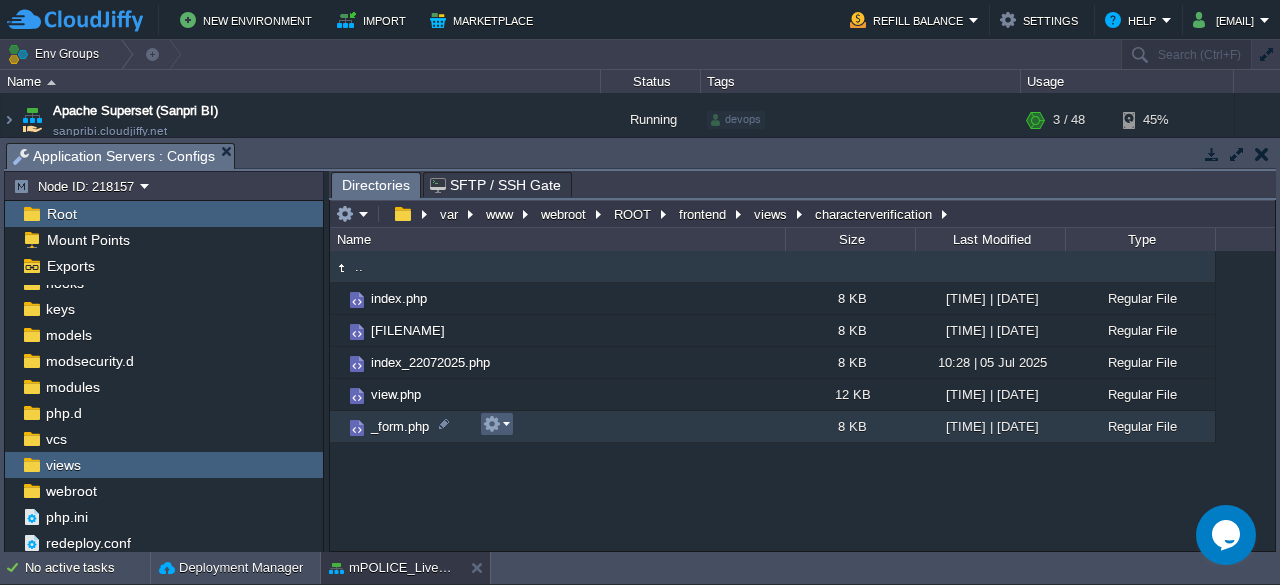 click at bounding box center (496, 424) 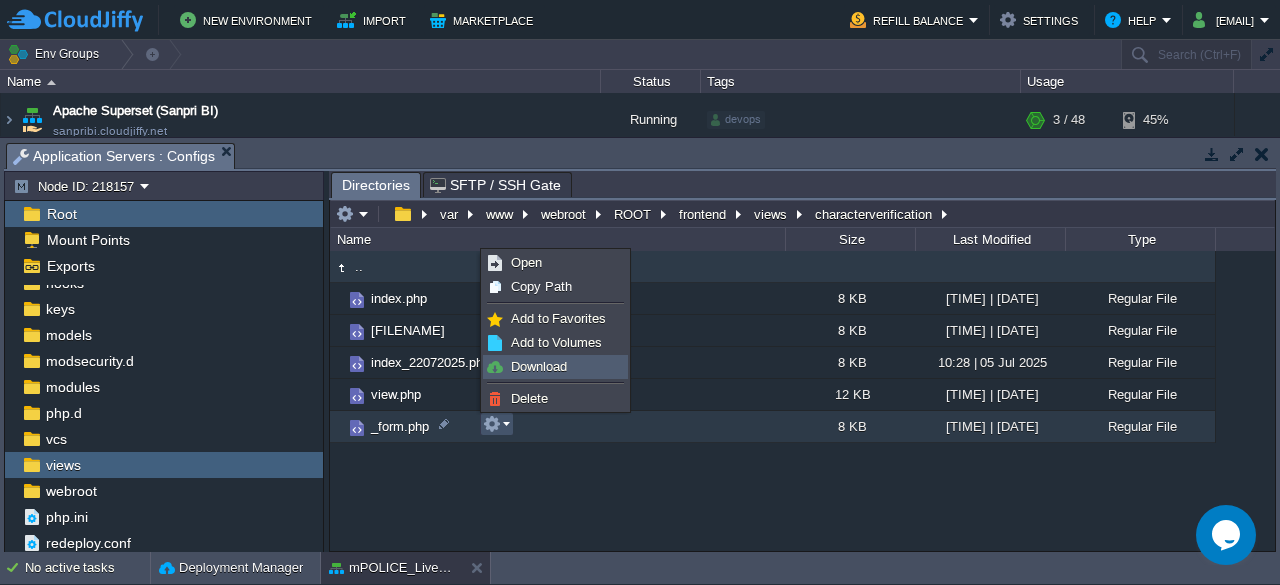 click on "Download" at bounding box center (539, 366) 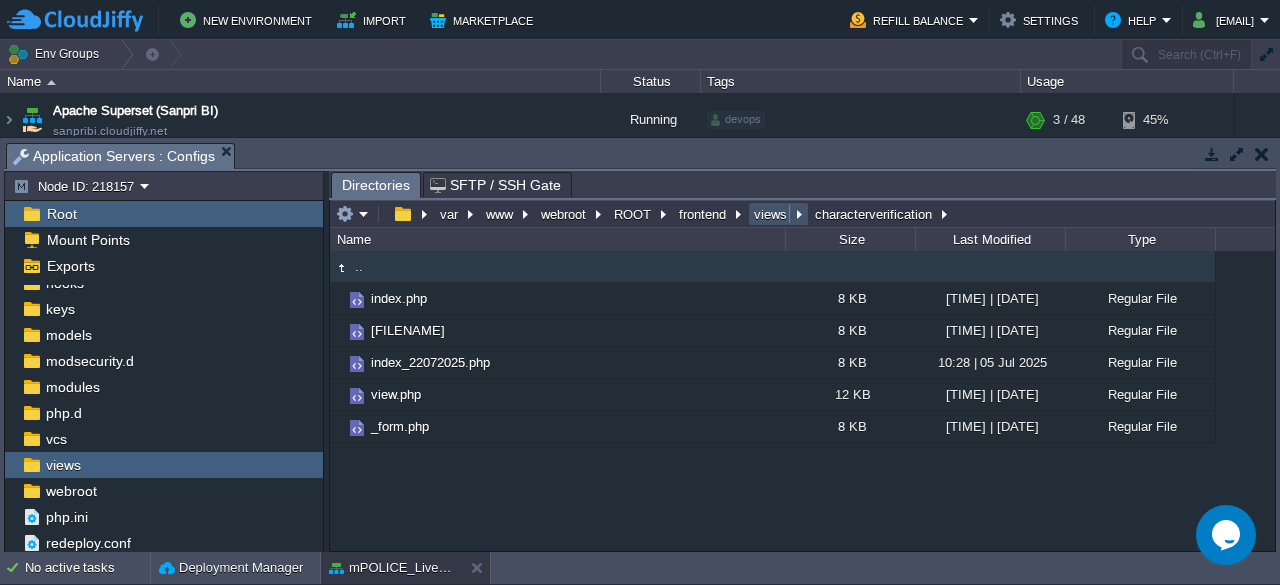 click on "views" at bounding box center (771, 214) 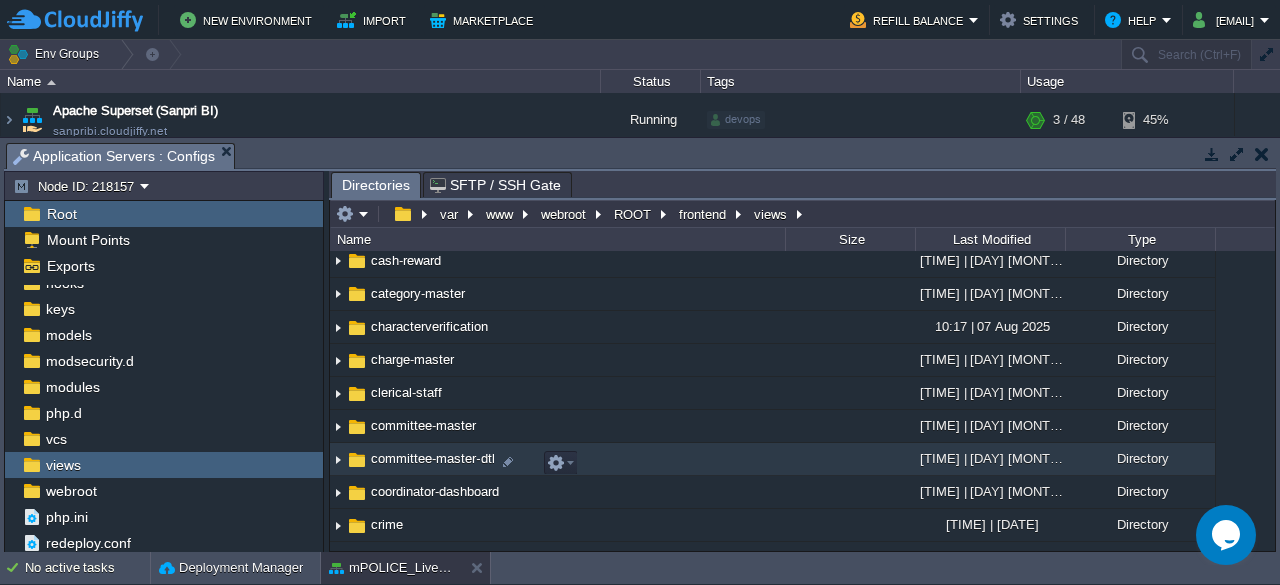 scroll, scrollTop: 542, scrollLeft: 0, axis: vertical 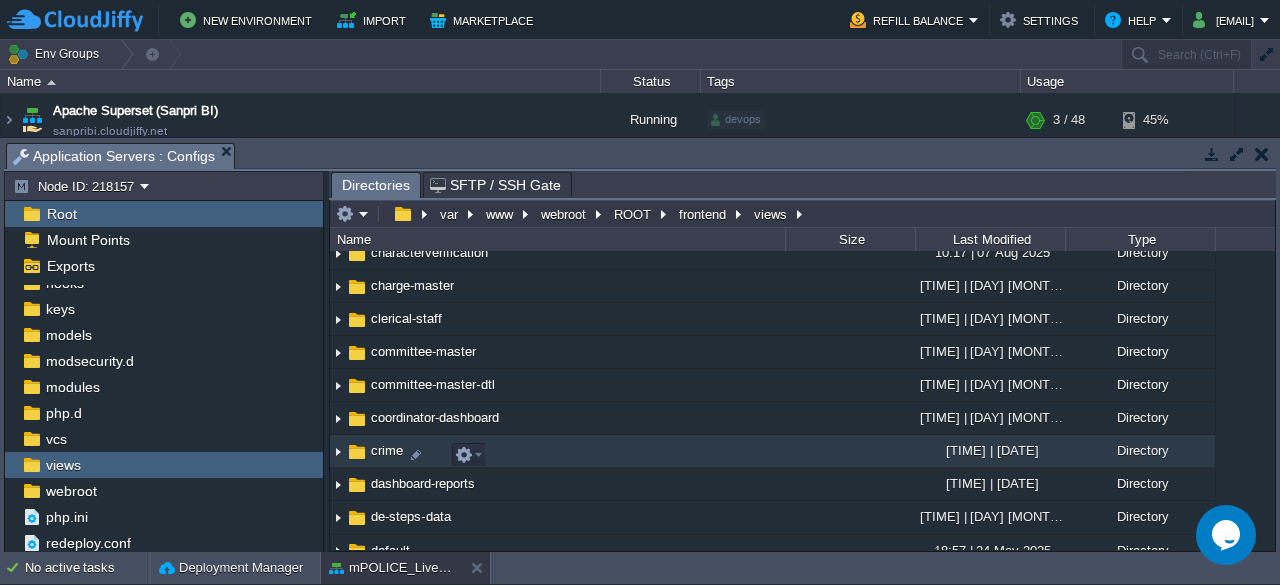 click on "crime" at bounding box center (387, 450) 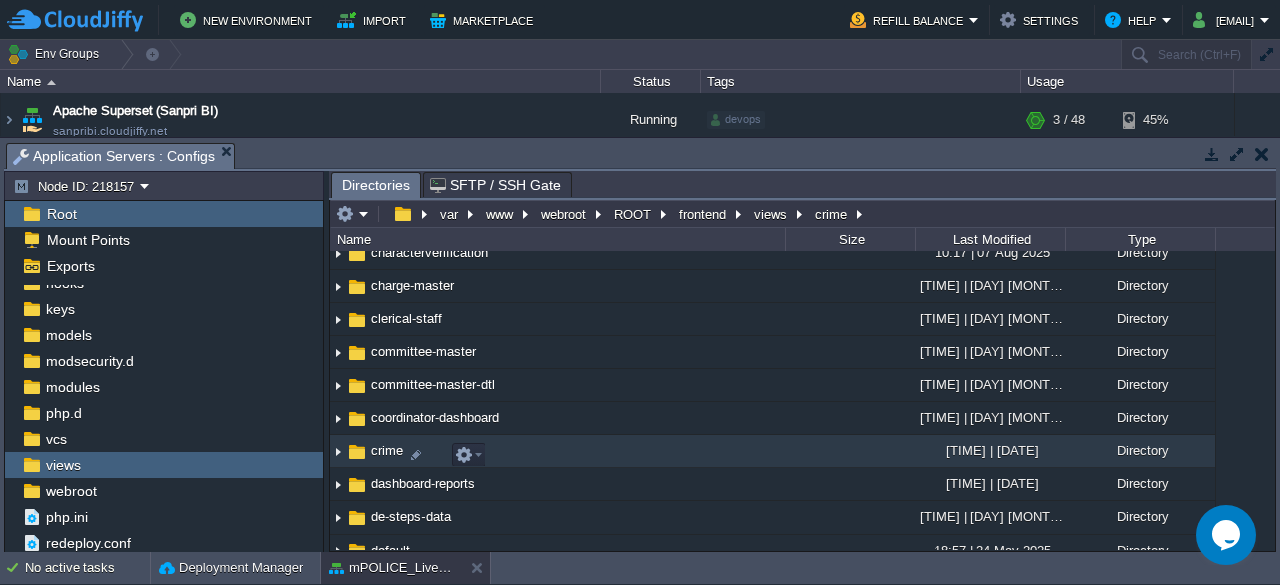 click on "crime" at bounding box center (387, 450) 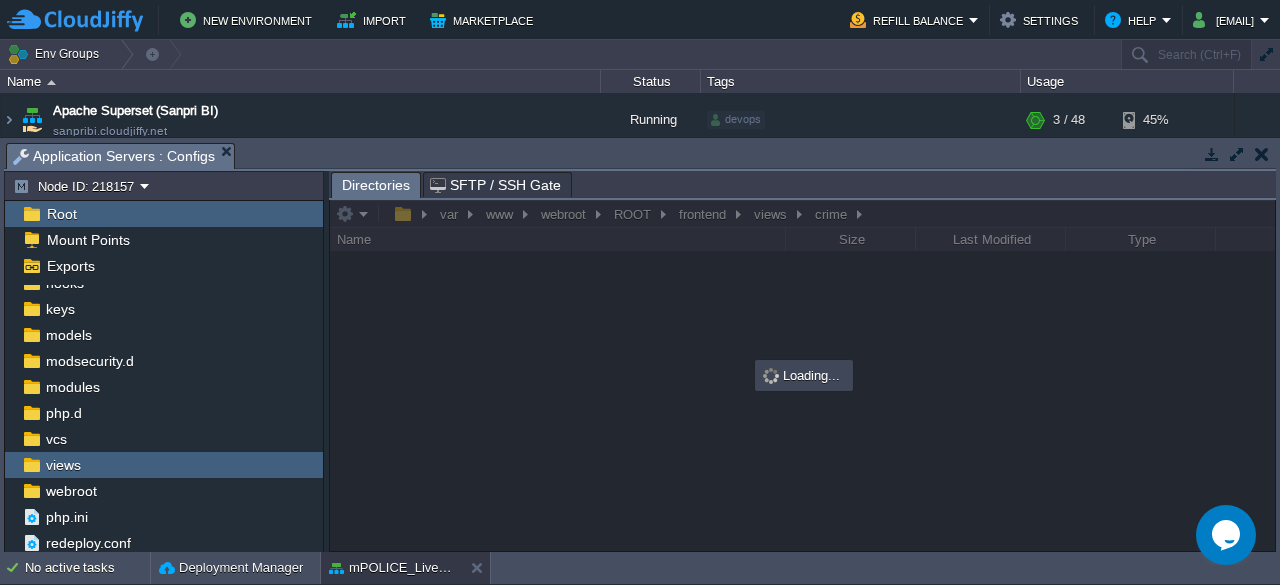scroll, scrollTop: 0, scrollLeft: 0, axis: both 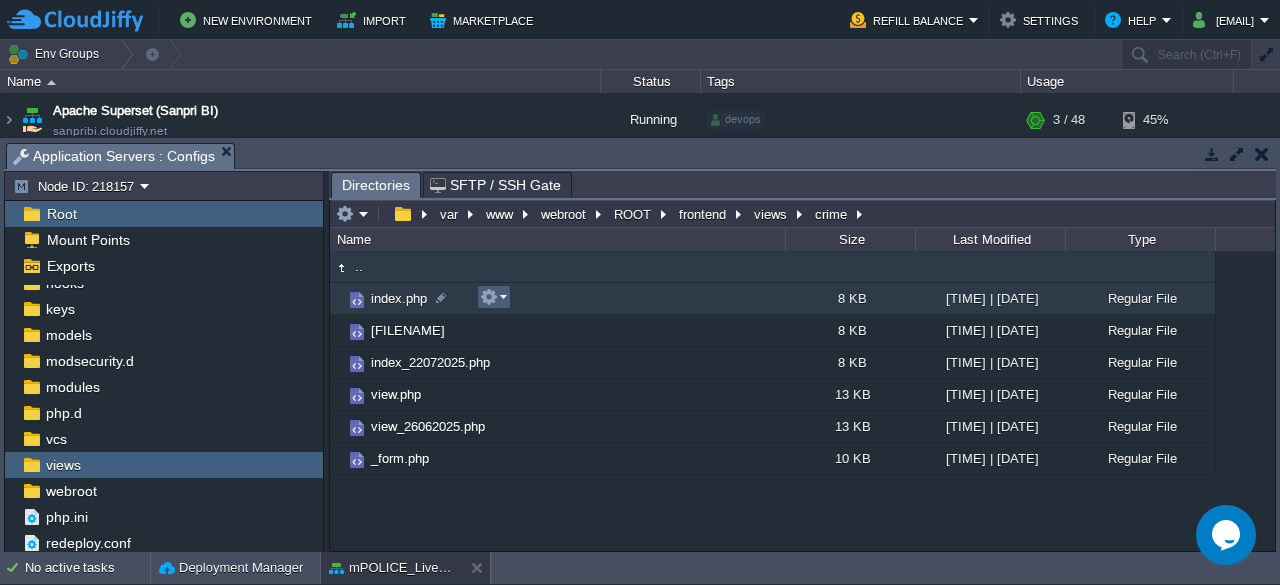 click at bounding box center (493, 297) 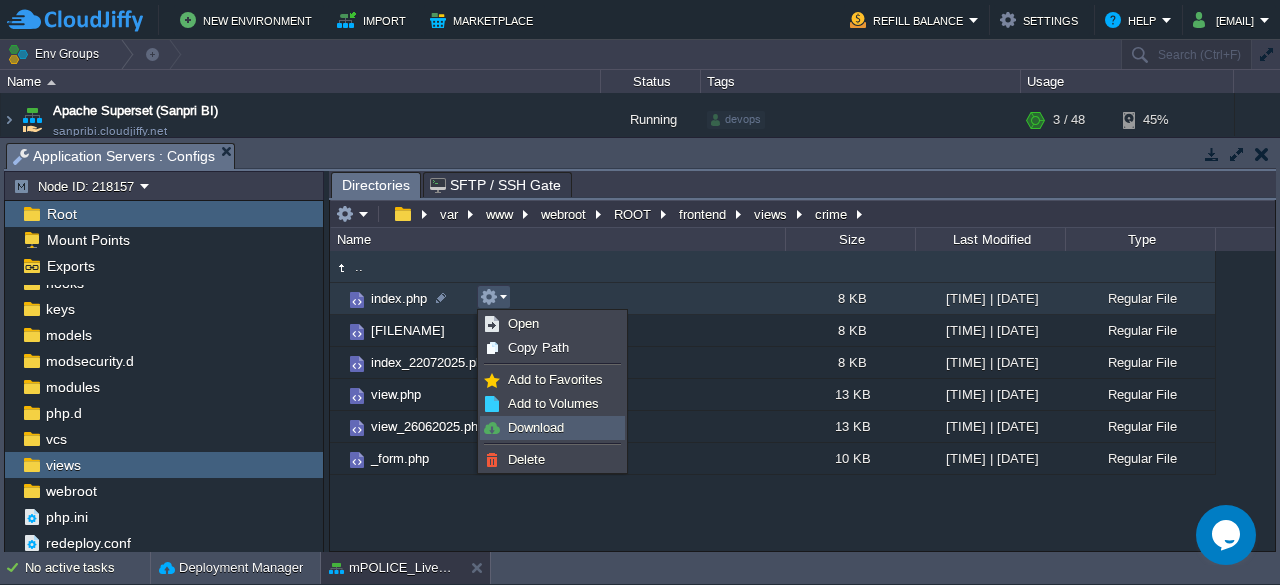 click on "Download" at bounding box center (536, 427) 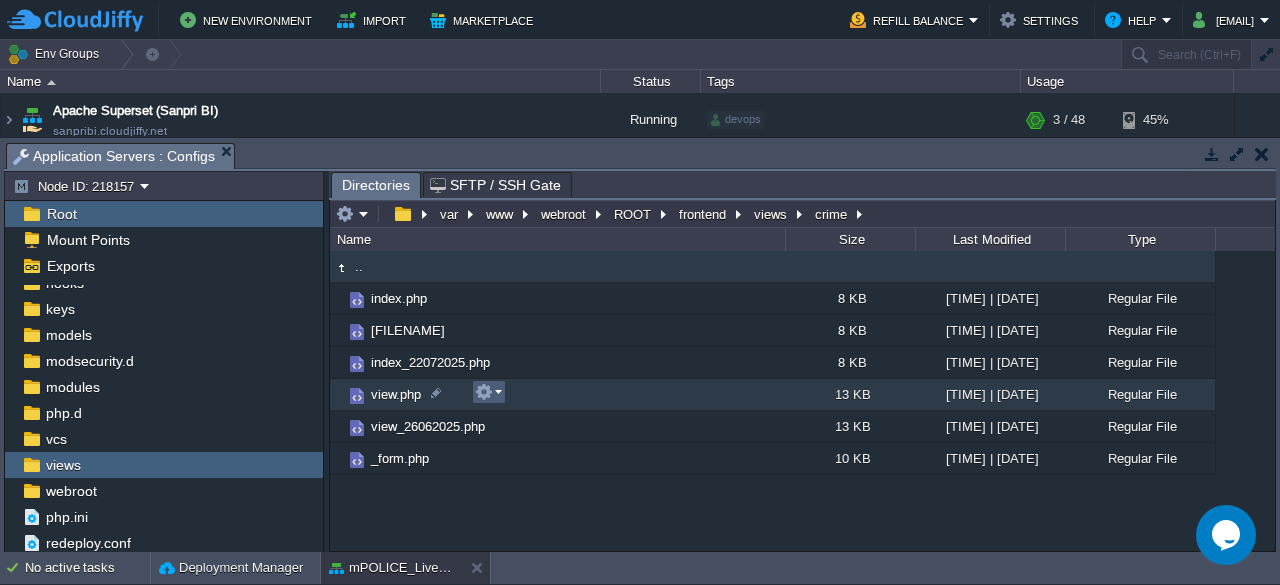 click at bounding box center (488, 392) 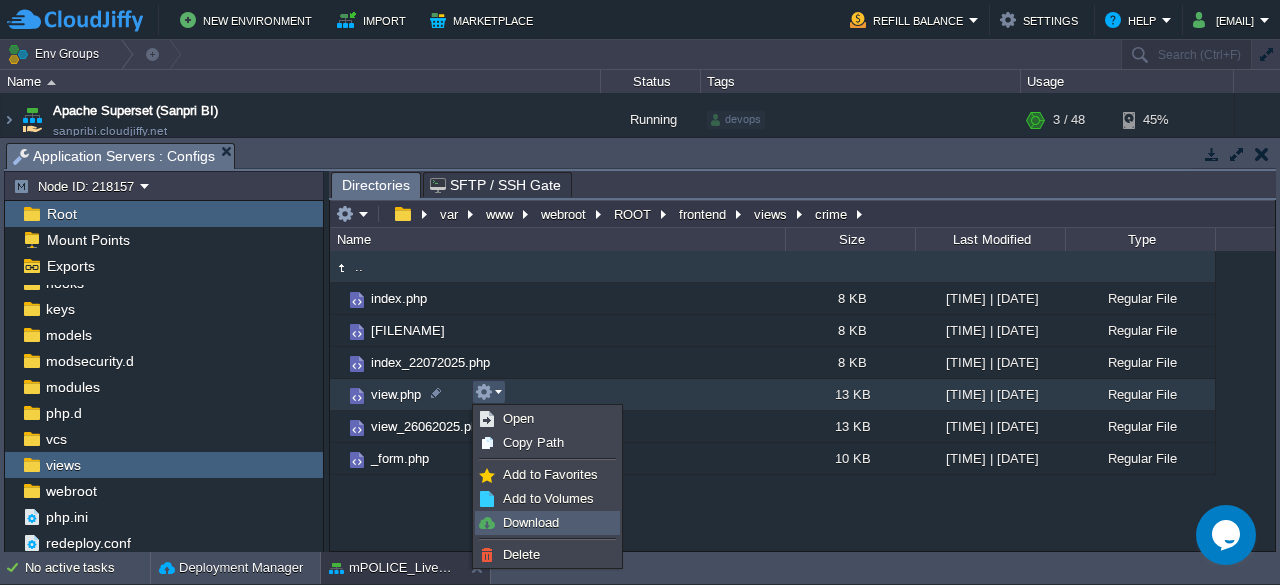 click on "Download" at bounding box center (531, 522) 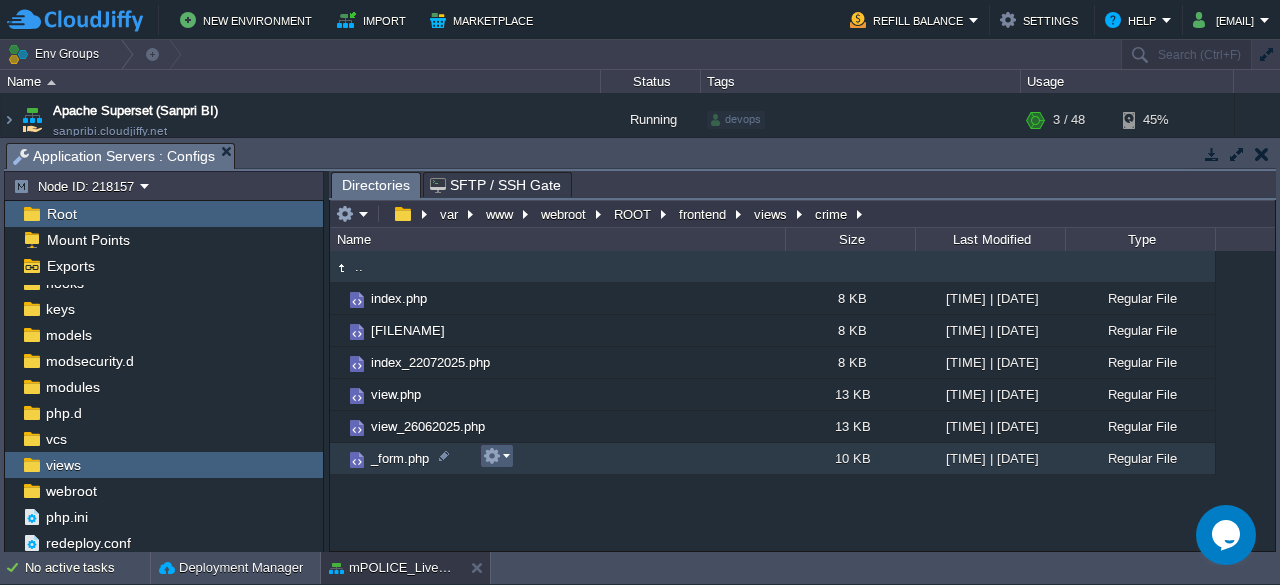 click at bounding box center [496, 456] 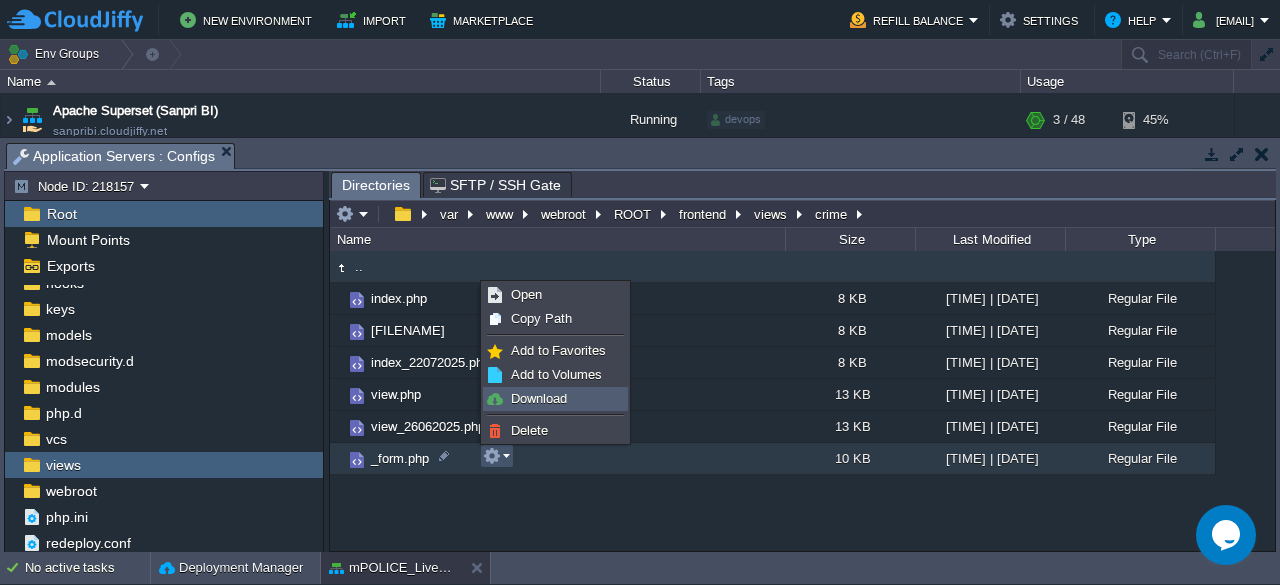 click on "Download" at bounding box center [539, 398] 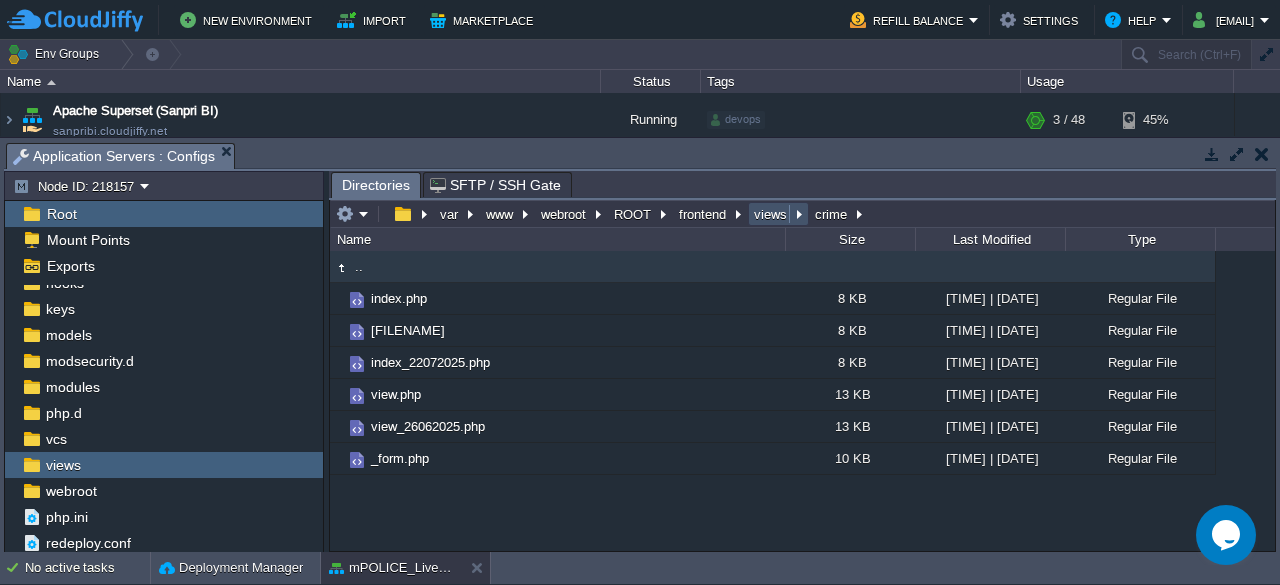 click on "views" at bounding box center [771, 214] 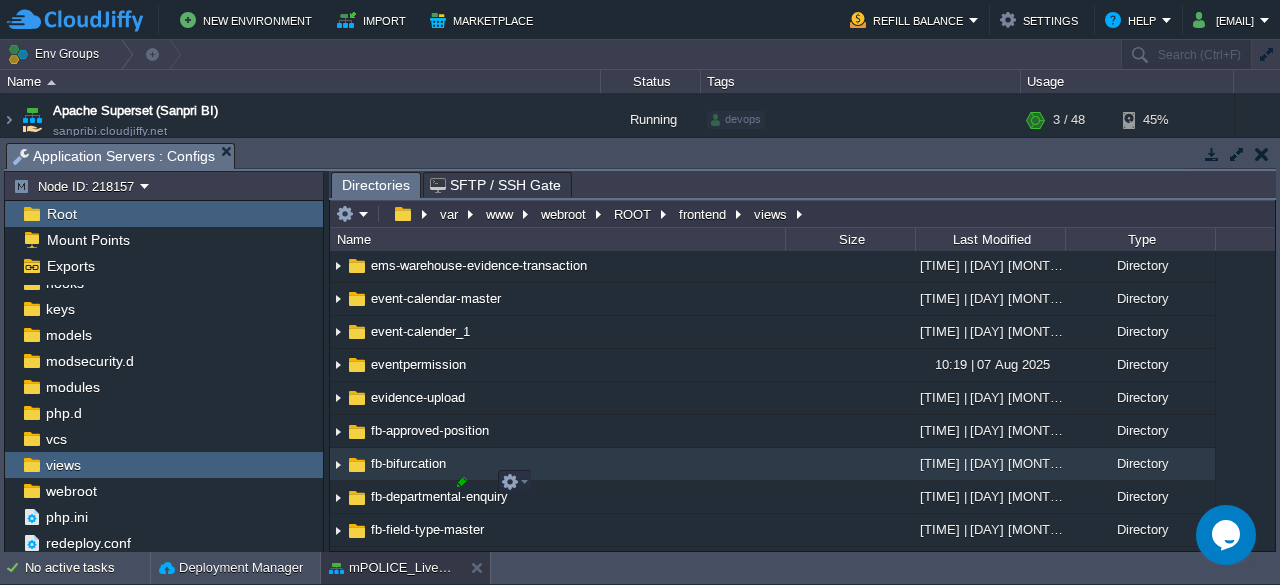 scroll, scrollTop: 2481, scrollLeft: 0, axis: vertical 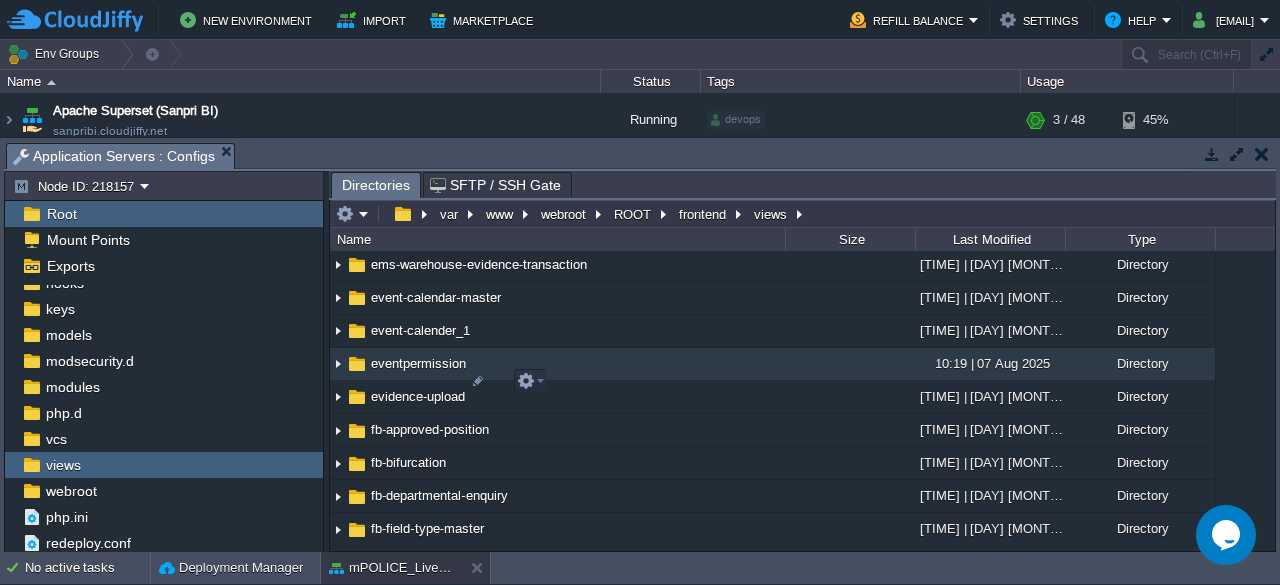 click on "eventpermission" at bounding box center [418, 363] 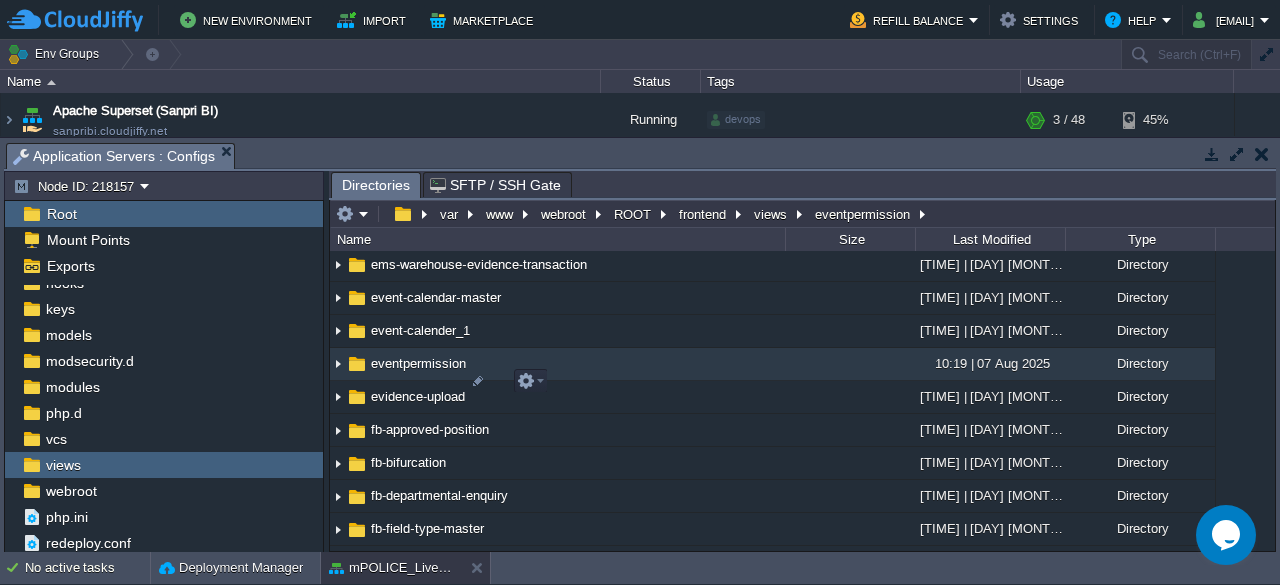 click on "eventpermission" at bounding box center [418, 363] 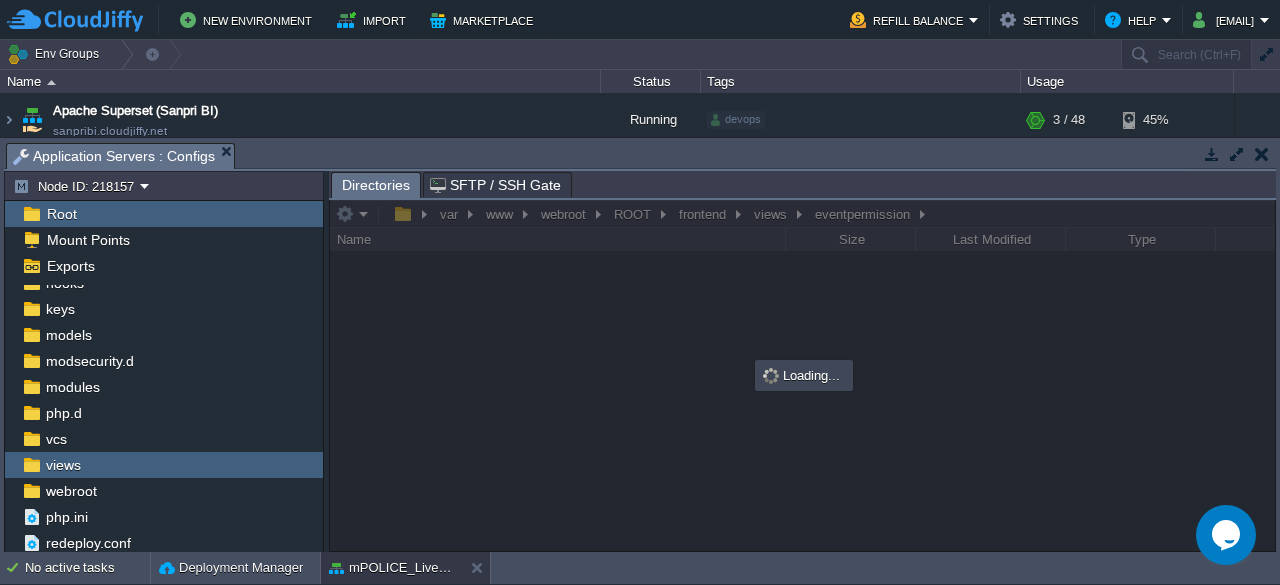 scroll, scrollTop: 0, scrollLeft: 0, axis: both 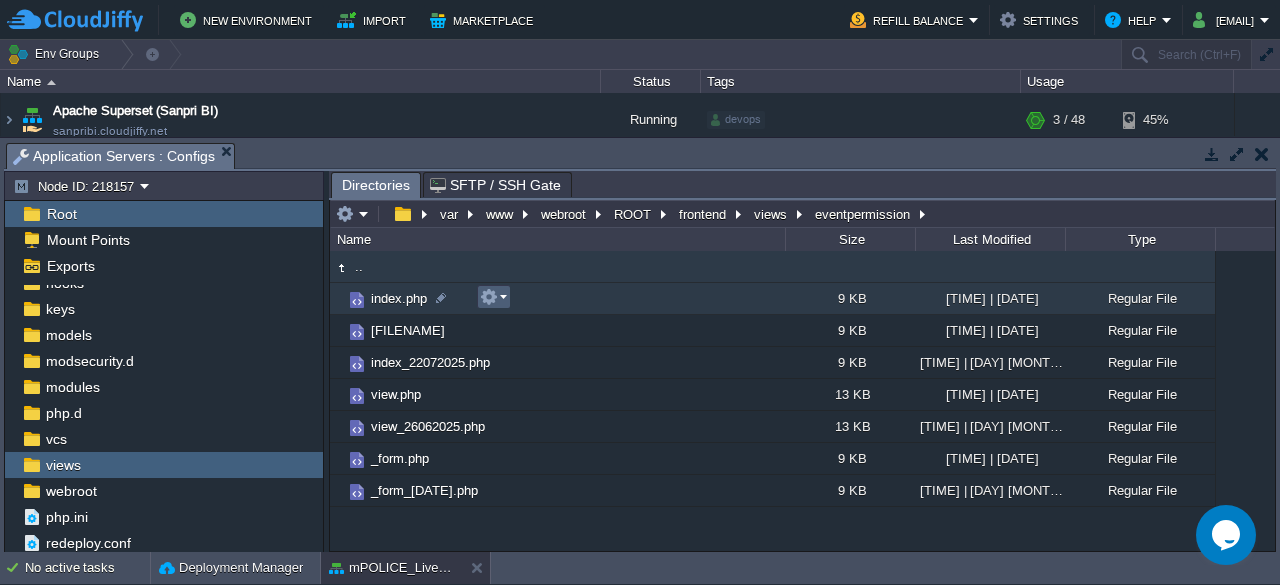 click at bounding box center (493, 297) 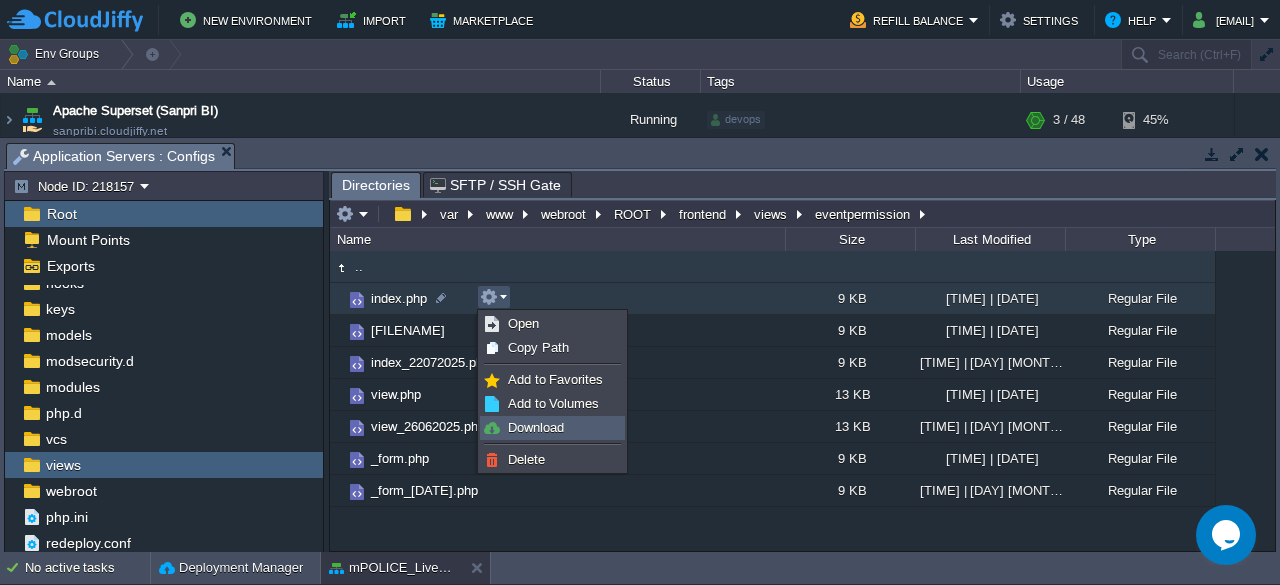 click on "Download" at bounding box center [536, 427] 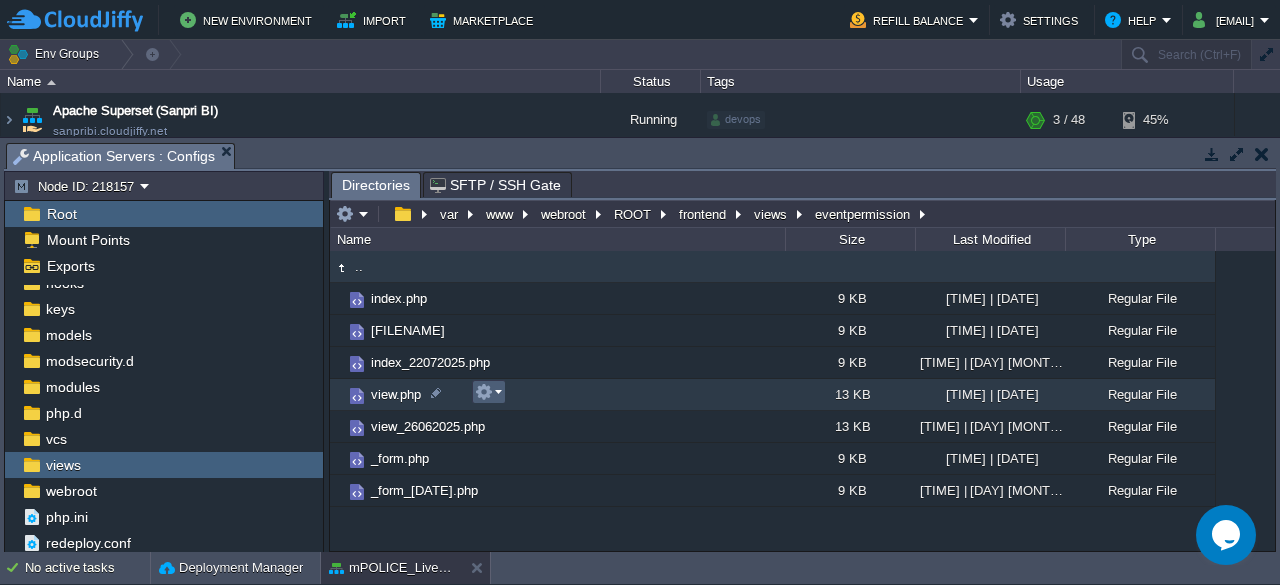 click at bounding box center [488, 392] 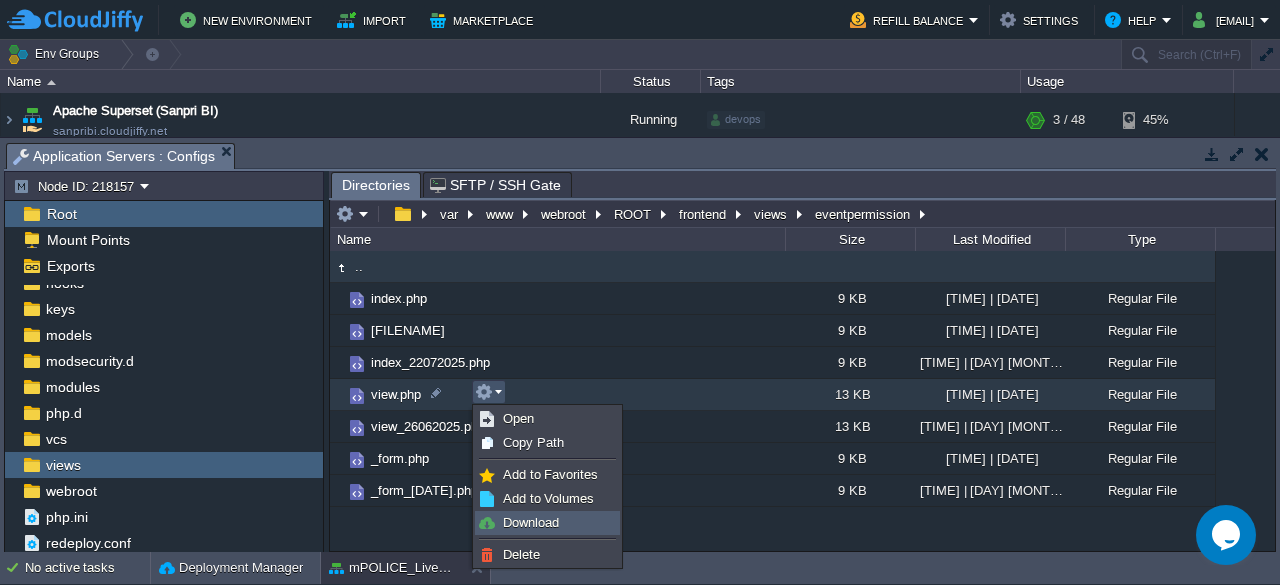 click on "Download" at bounding box center (531, 522) 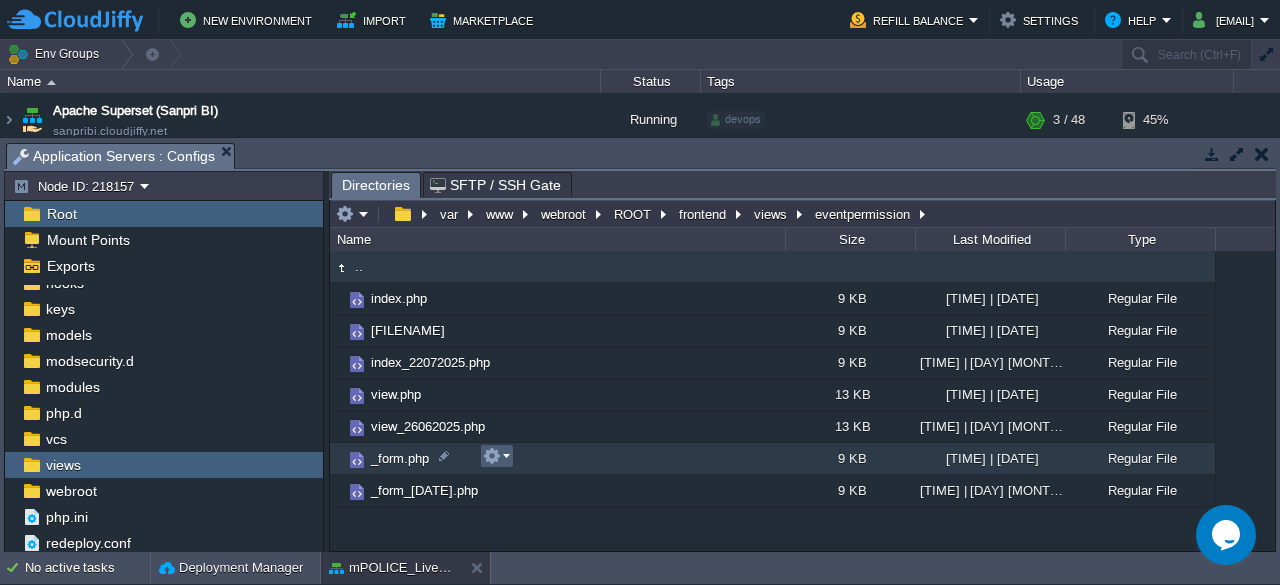 click at bounding box center [496, 456] 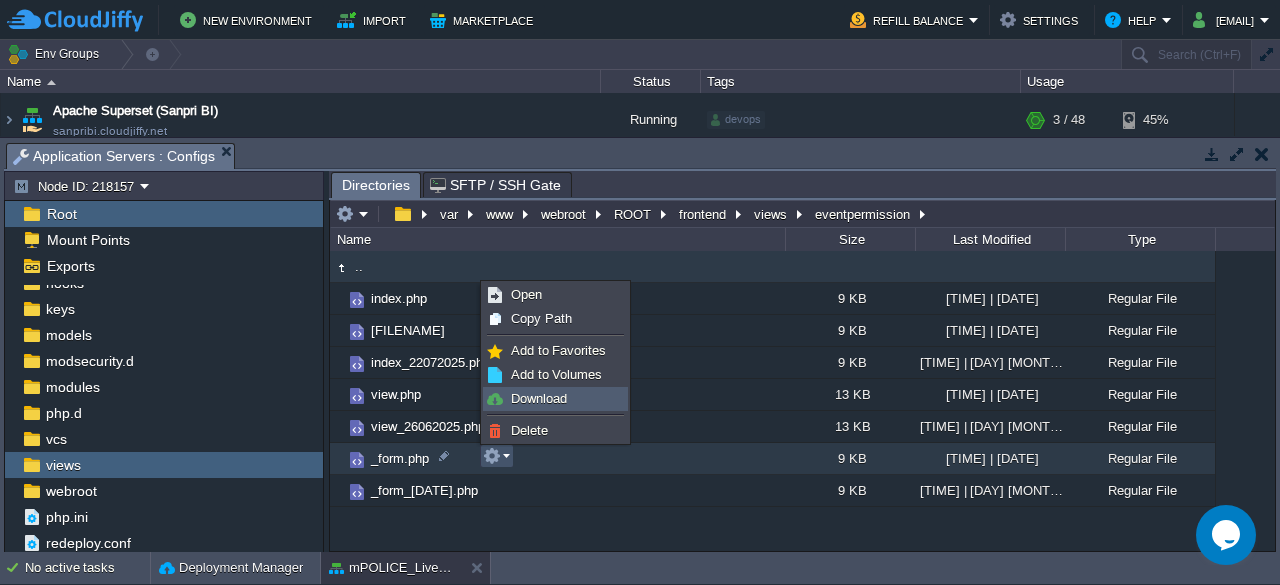 click on "Download" at bounding box center (539, 398) 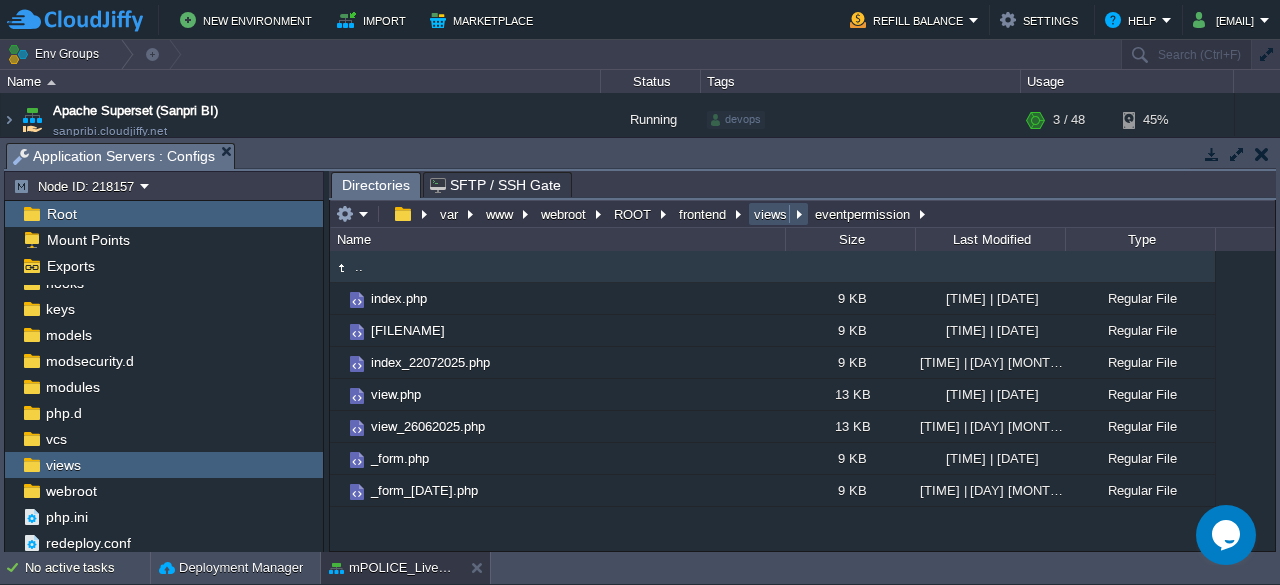 click on "views" at bounding box center (771, 214) 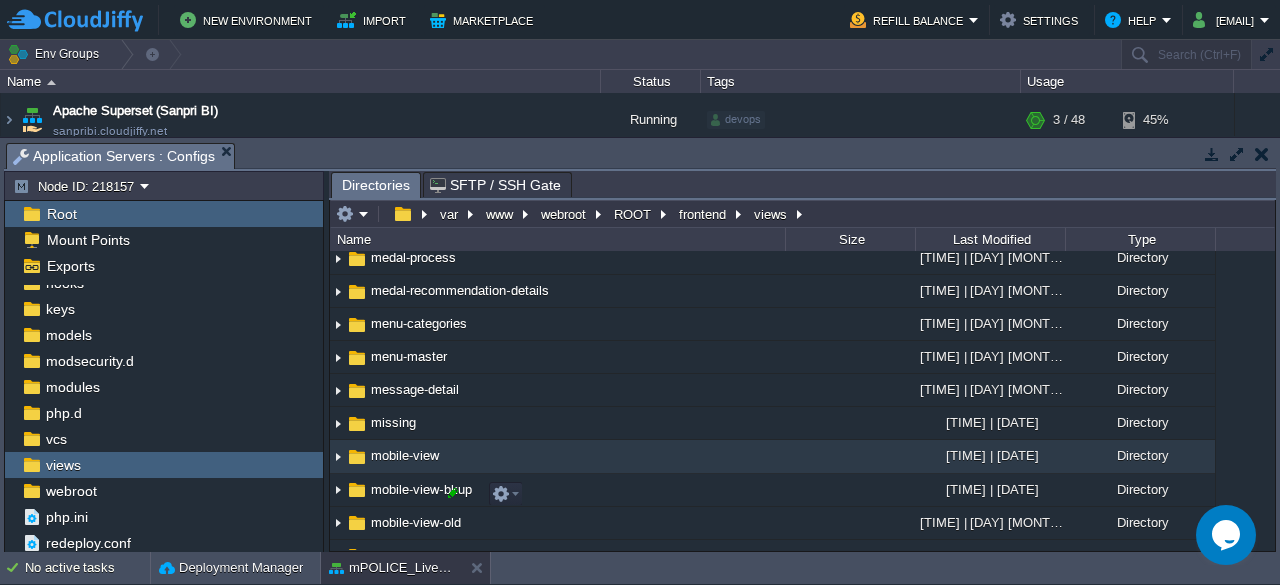 scroll, scrollTop: 5406, scrollLeft: 0, axis: vertical 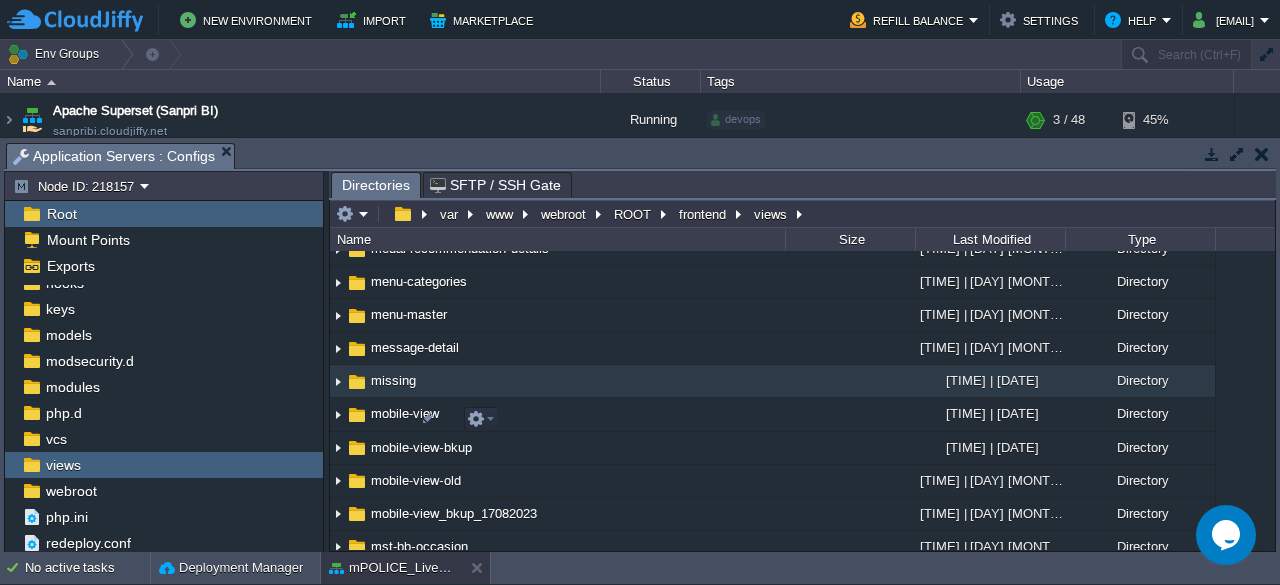 click on "missing" at bounding box center (393, 380) 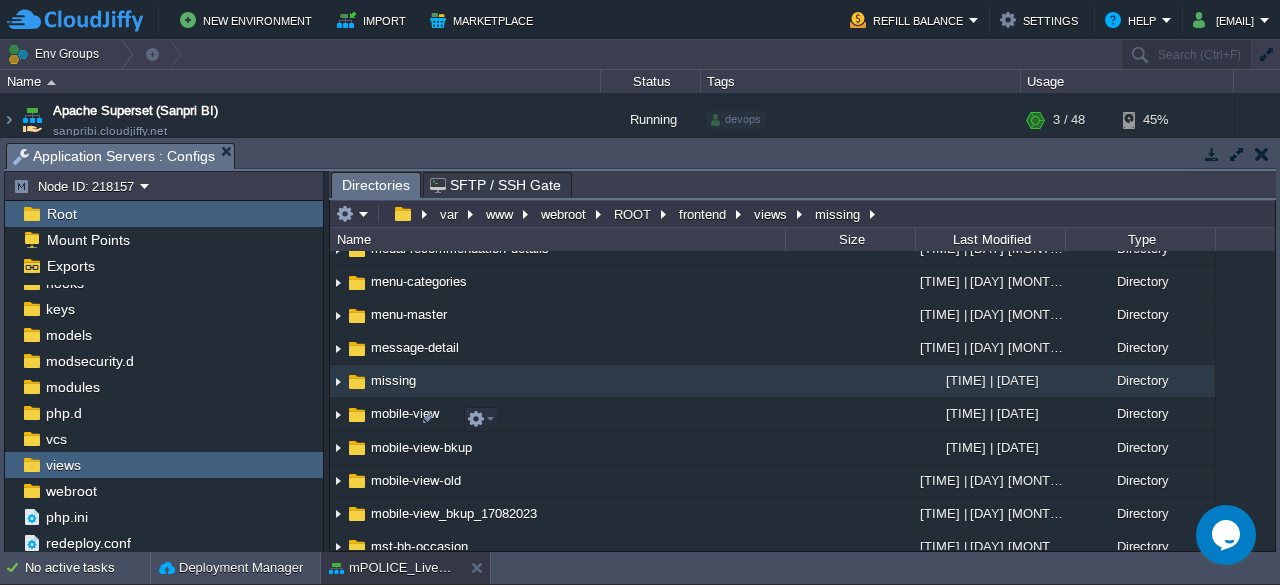 click on "missing" at bounding box center [393, 380] 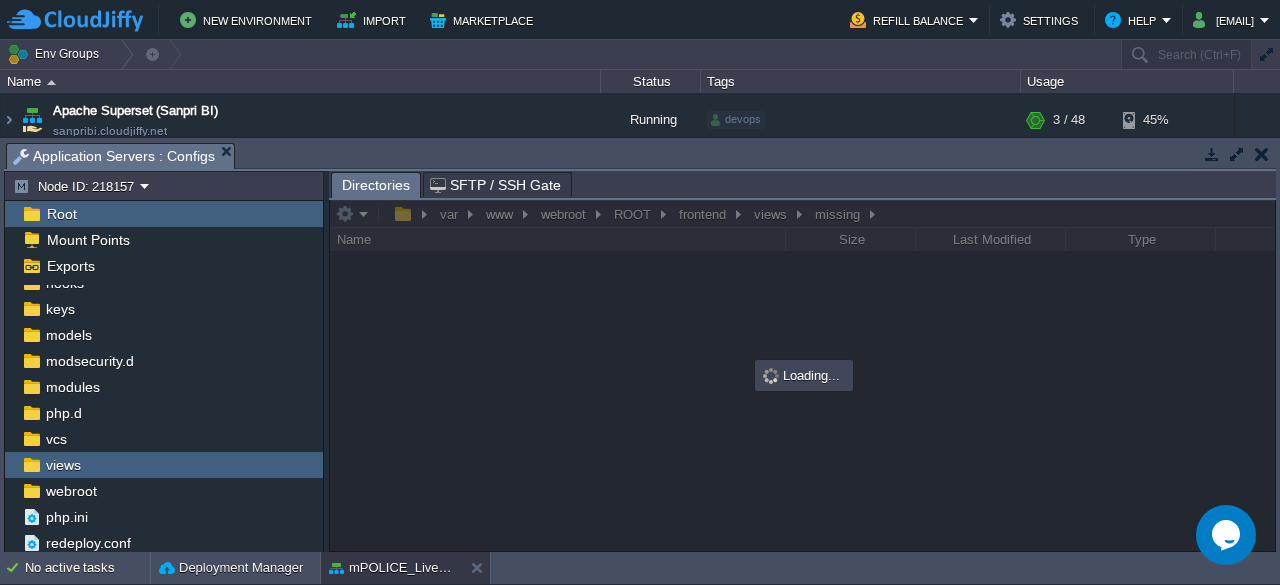 scroll, scrollTop: 0, scrollLeft: 0, axis: both 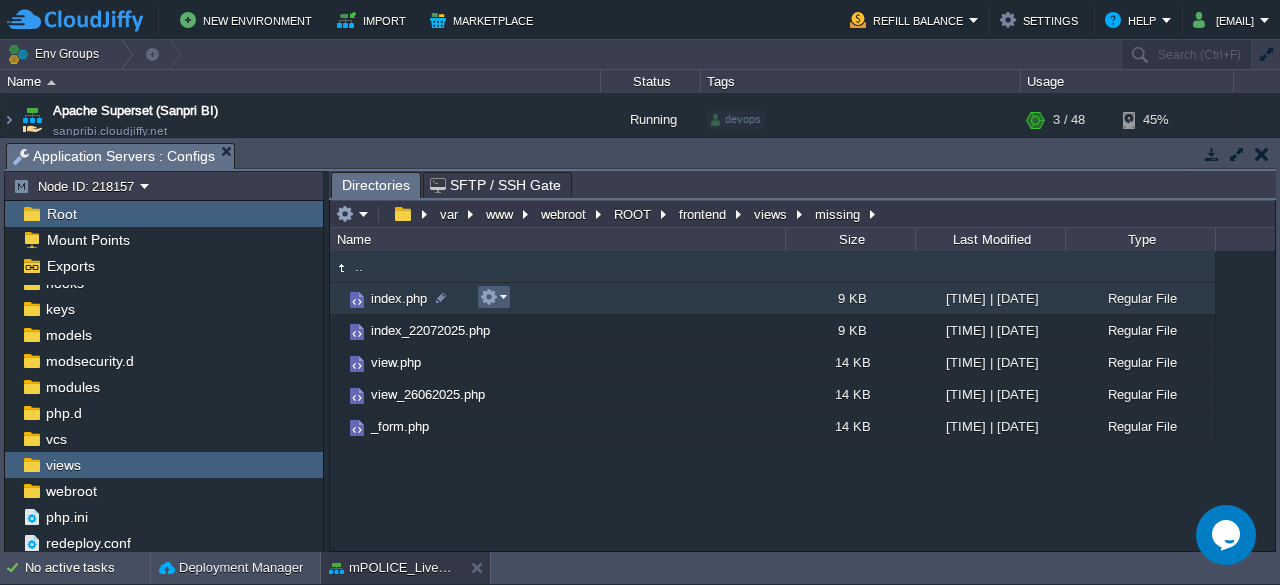click at bounding box center (493, 297) 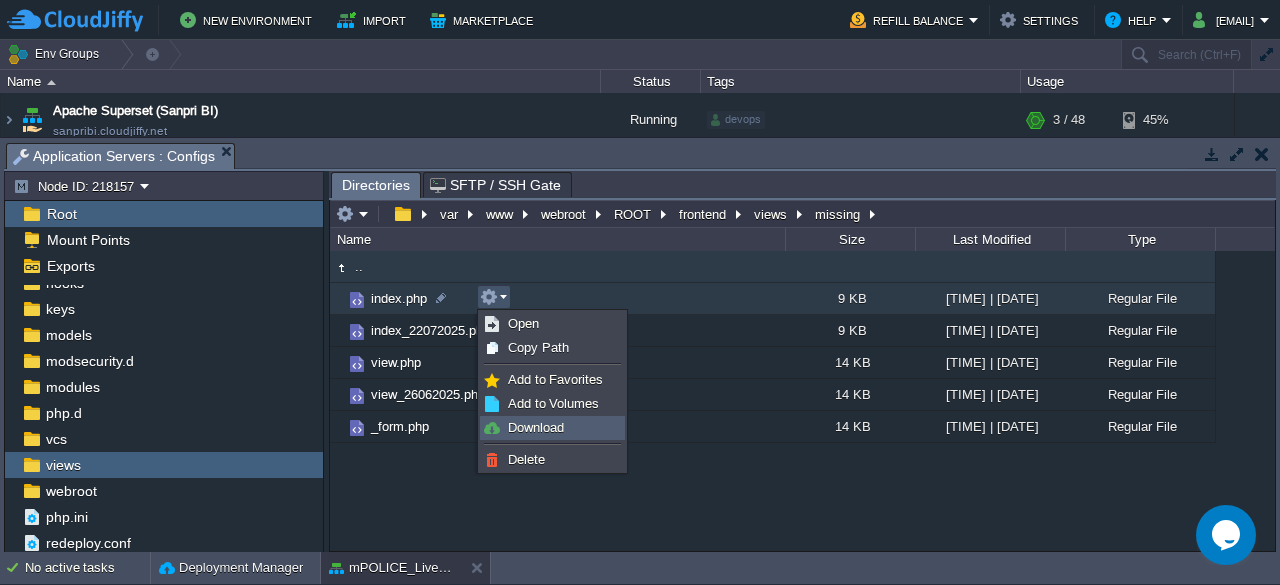 click on "Download" at bounding box center (536, 427) 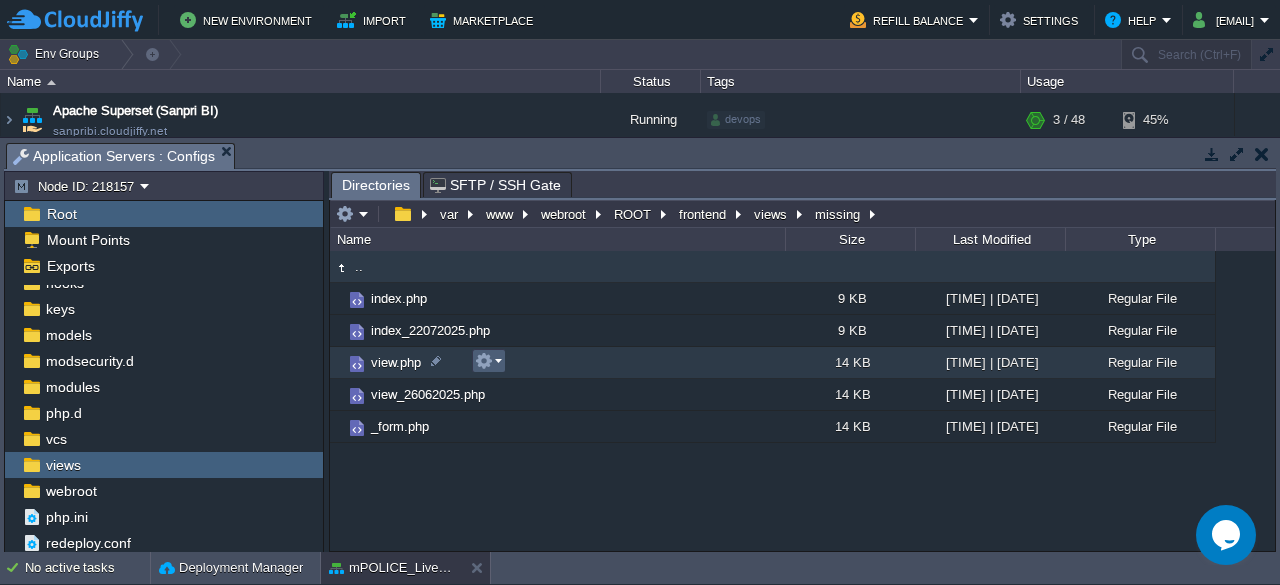 click at bounding box center [488, 361] 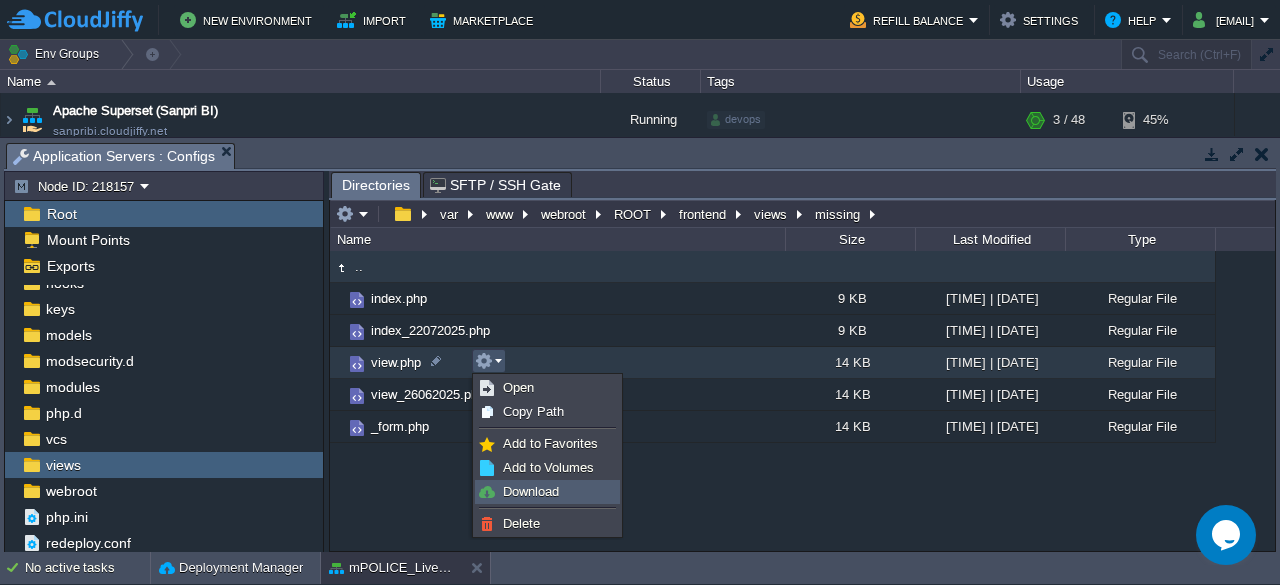 click on "Download" at bounding box center [531, 491] 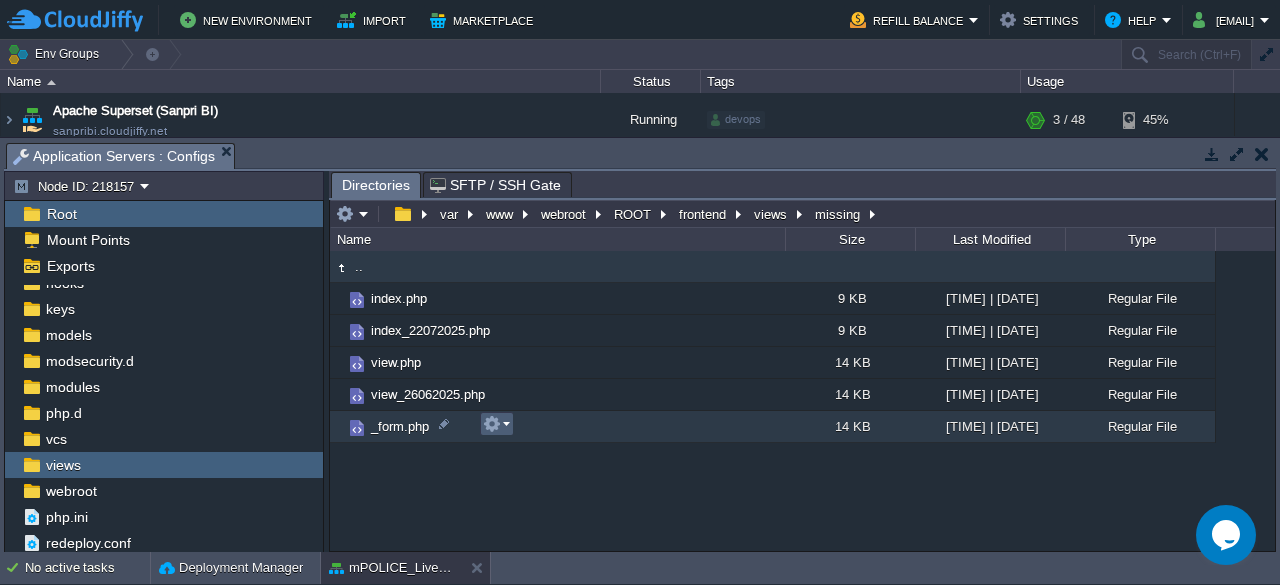 click at bounding box center [497, 424] 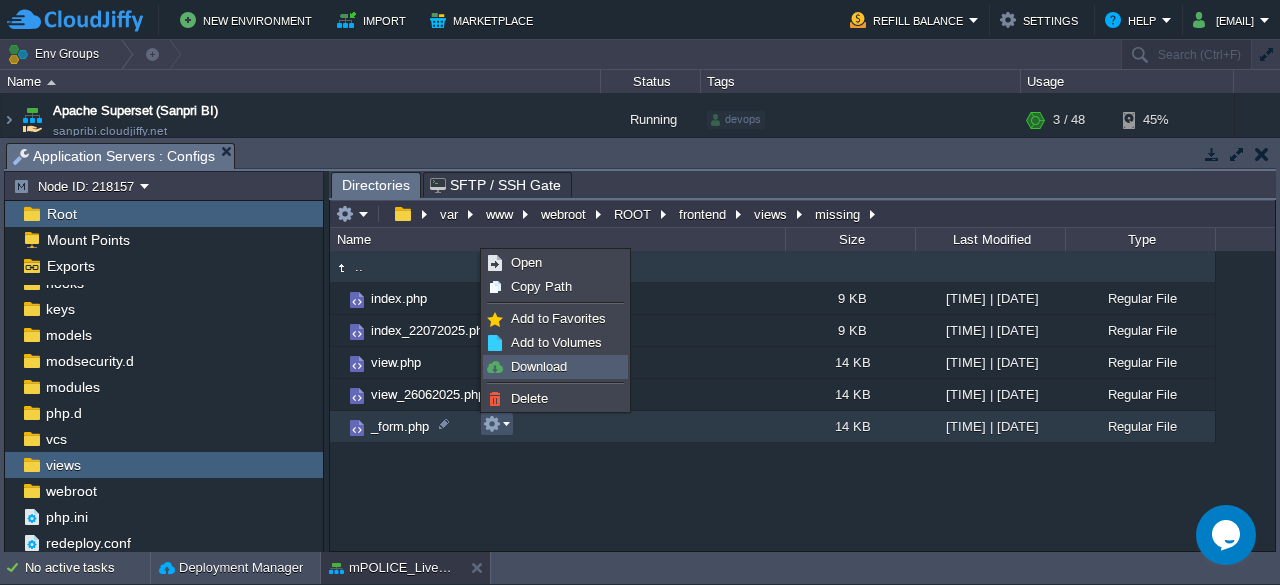 click on "Download" at bounding box center [539, 366] 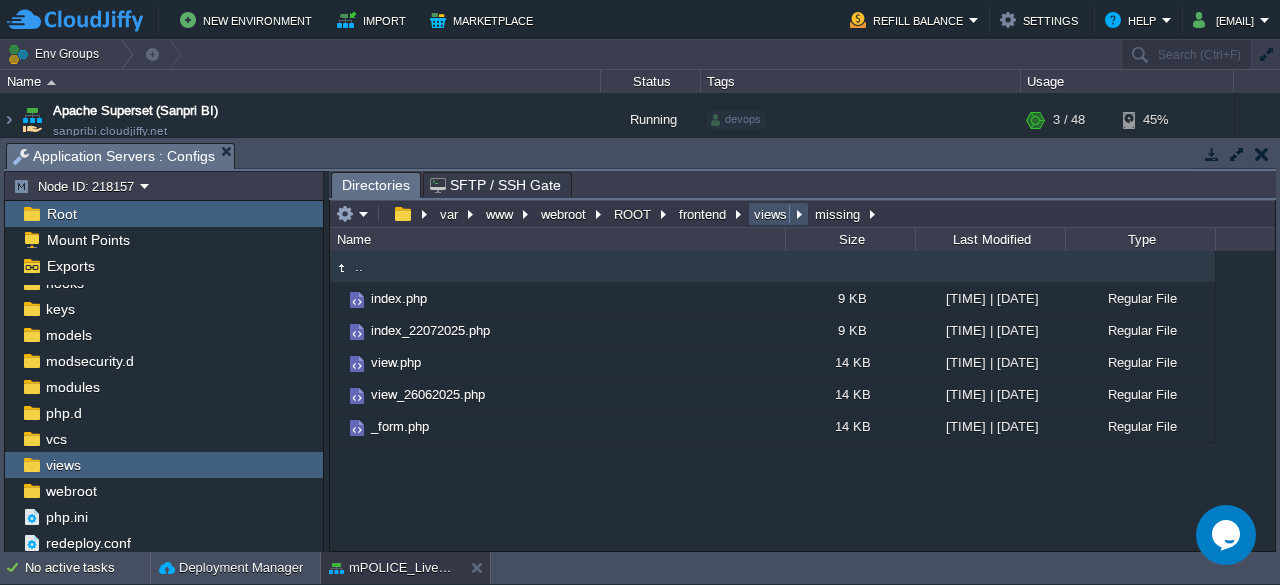 click on "views" at bounding box center (771, 214) 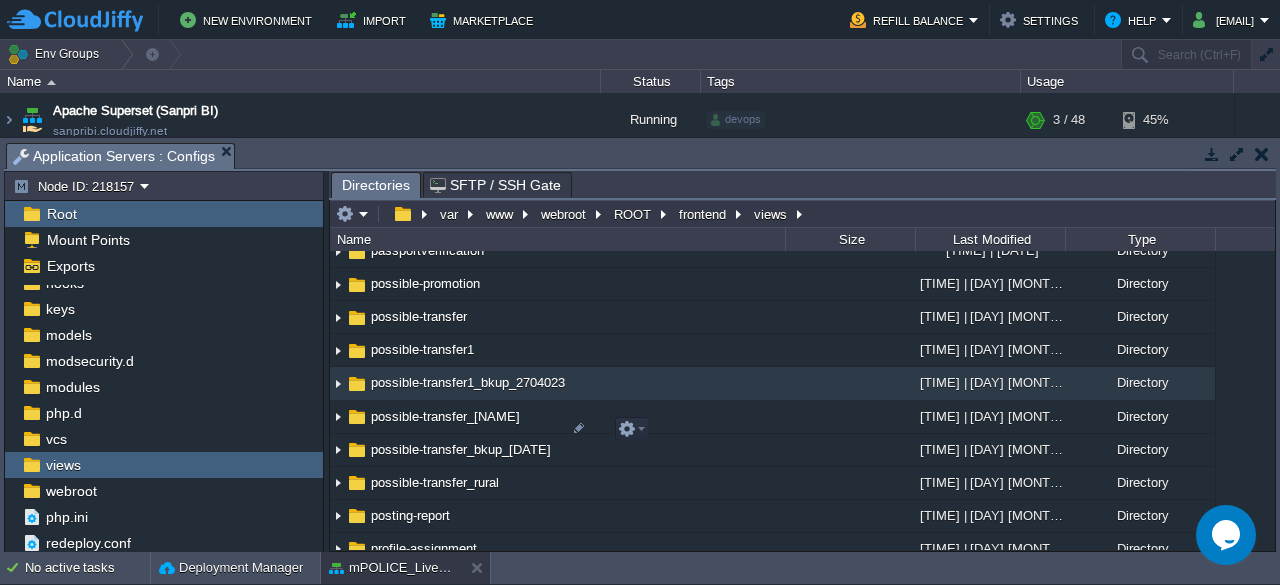 scroll, scrollTop: 6439, scrollLeft: 0, axis: vertical 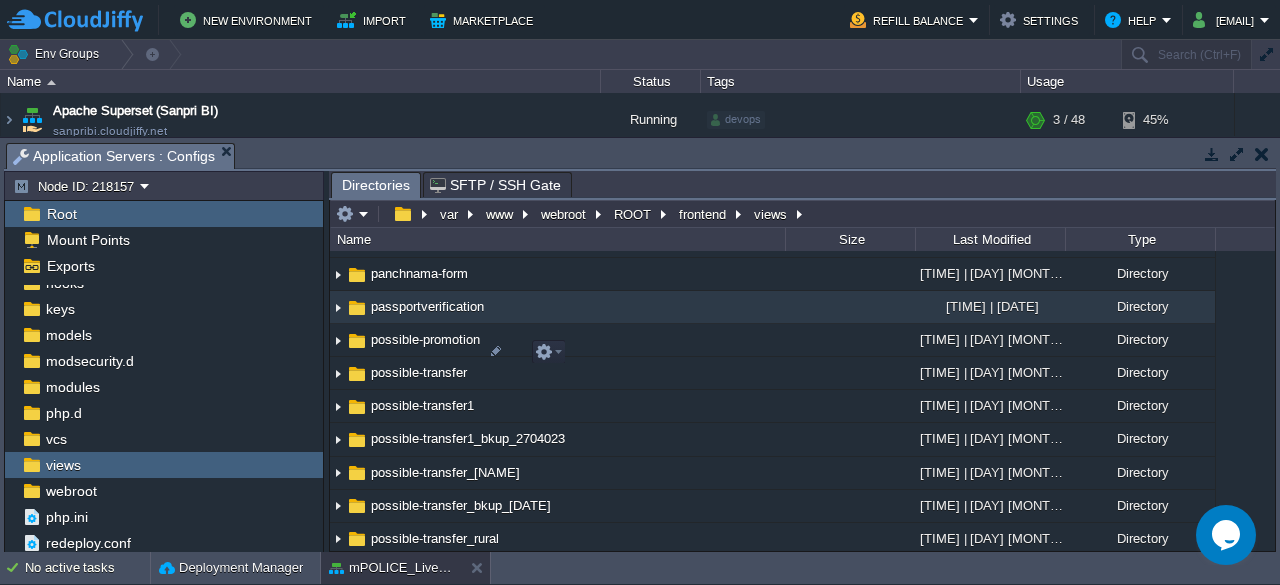 click on "passportverification" at bounding box center (427, 306) 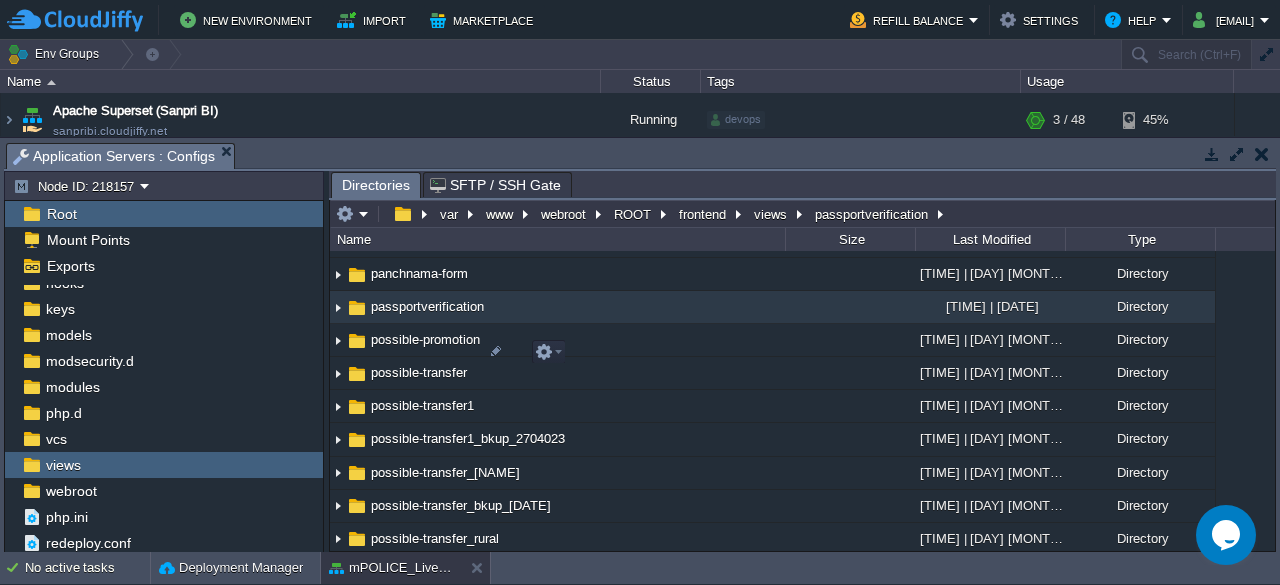click on "passportverification" at bounding box center (427, 306) 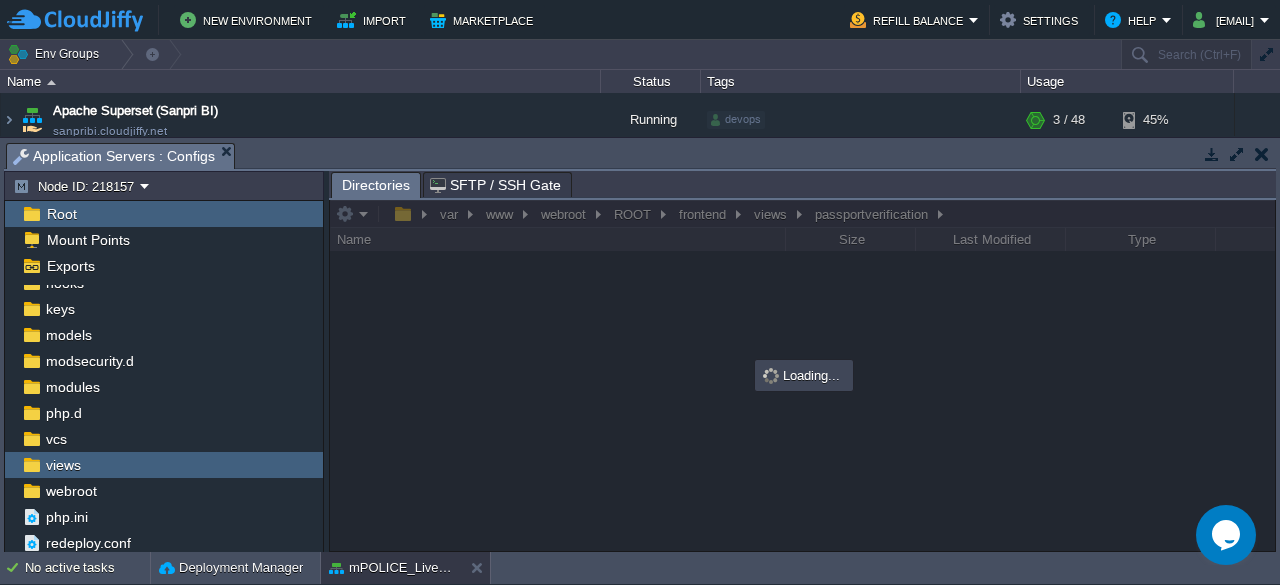 scroll, scrollTop: 0, scrollLeft: 0, axis: both 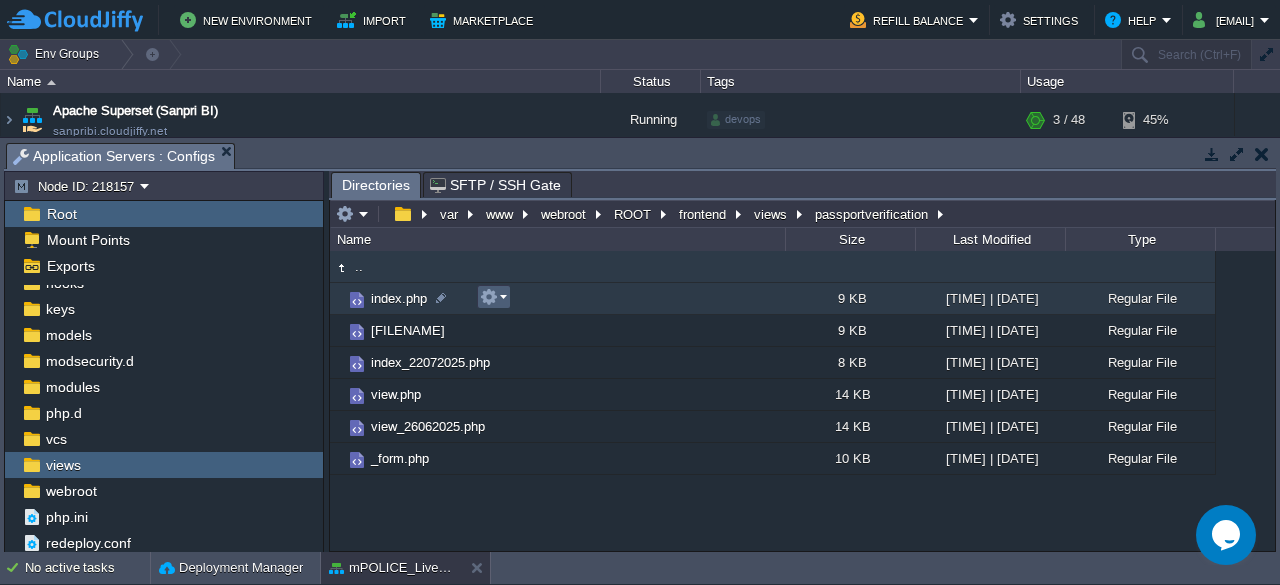 click at bounding box center (493, 297) 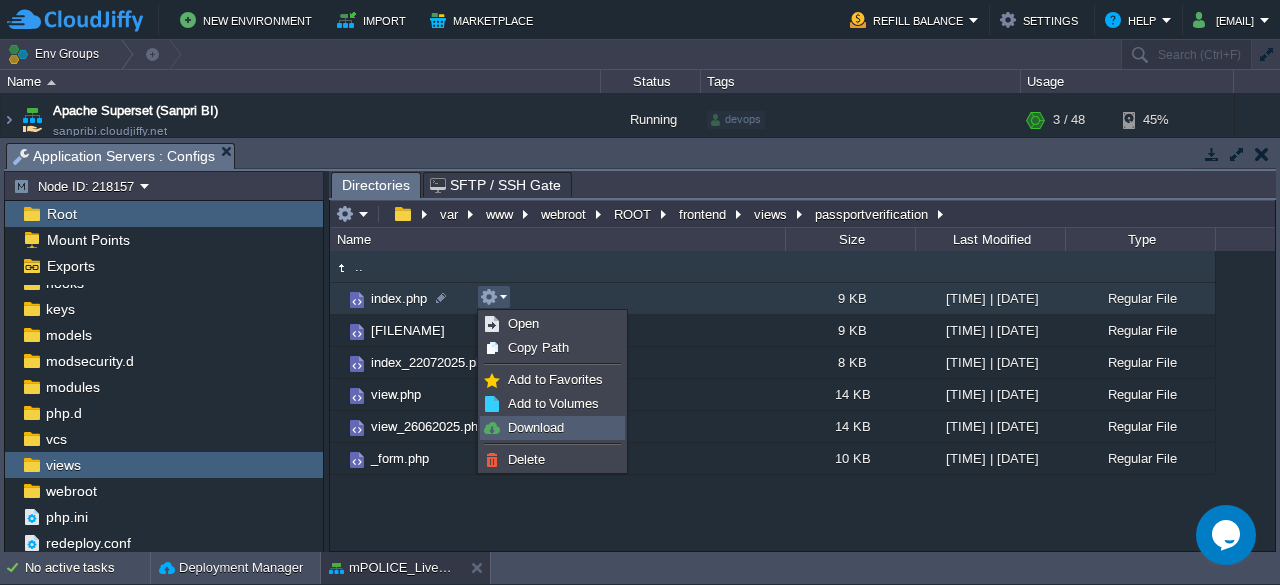 click on "Download" at bounding box center [536, 427] 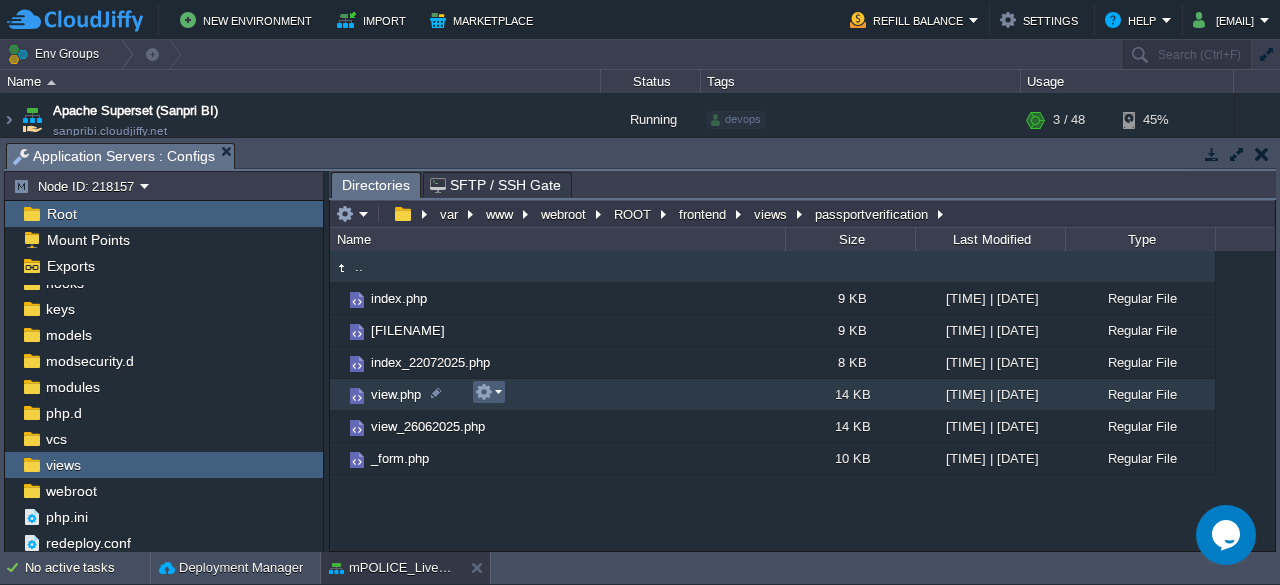 click at bounding box center (489, 392) 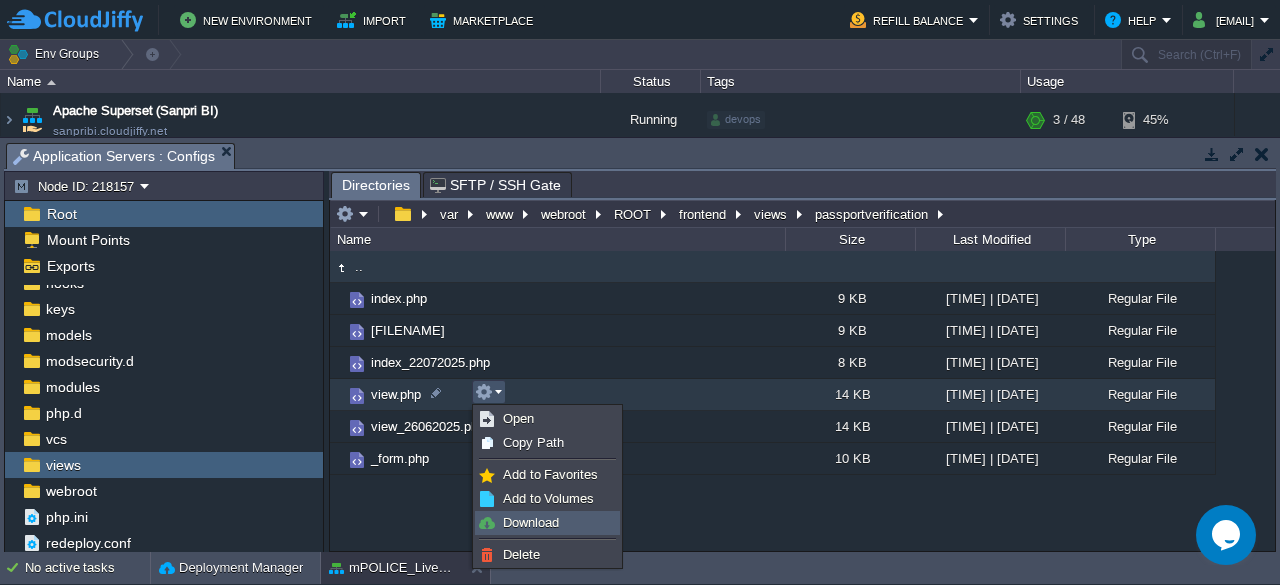 click on "Download" at bounding box center (547, 523) 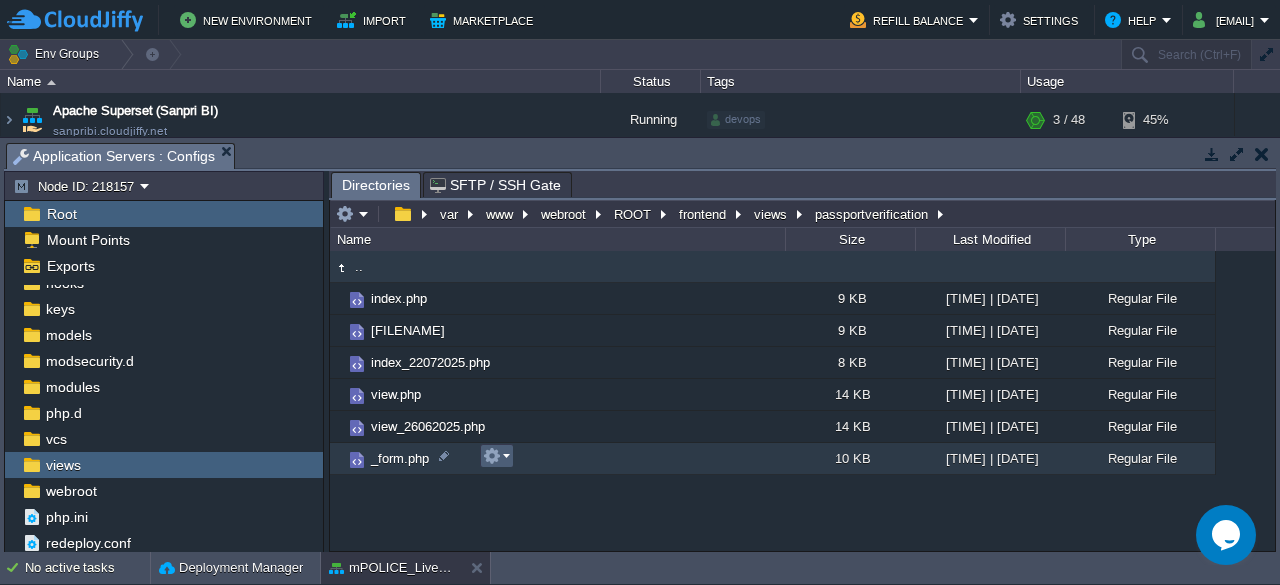 click at bounding box center [496, 456] 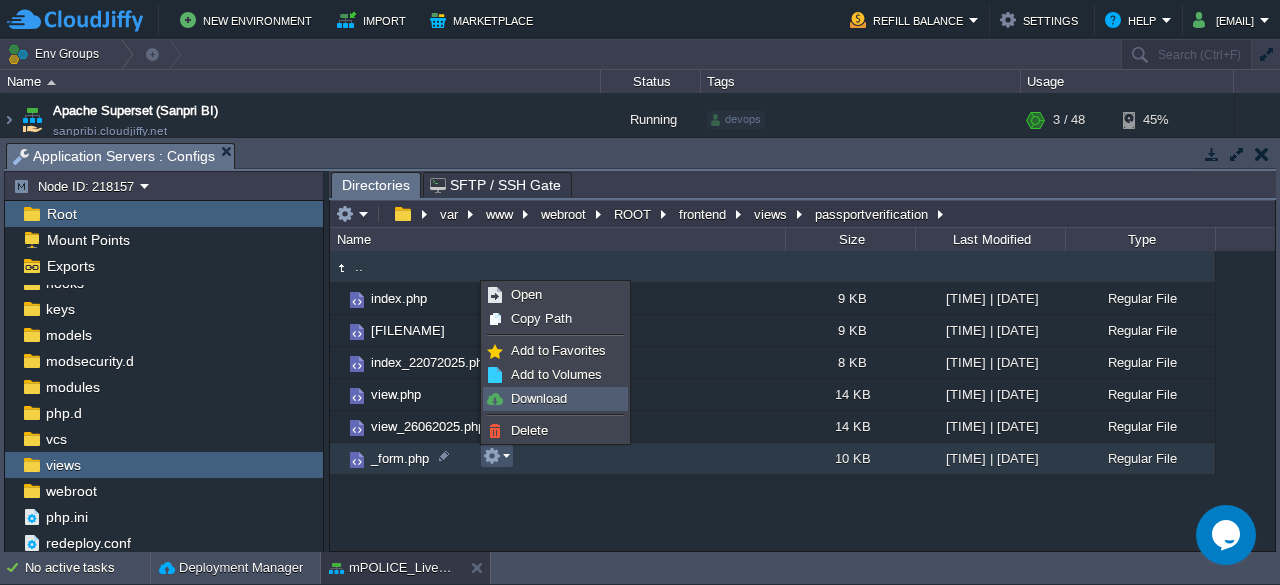 click on "Download" at bounding box center [539, 398] 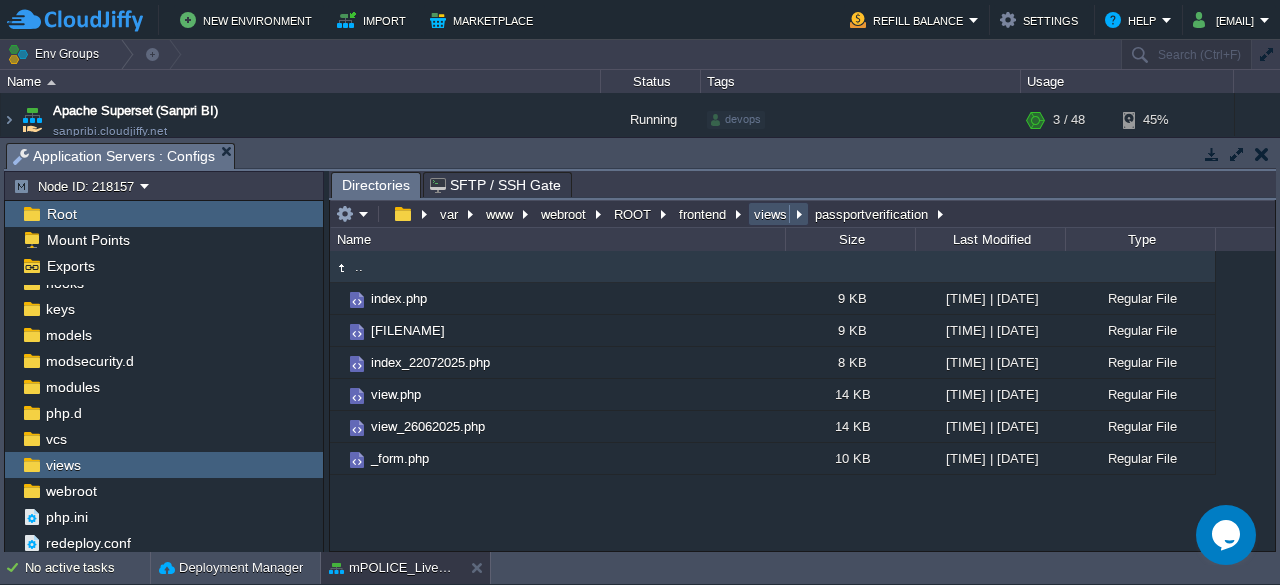 click on "views" at bounding box center [771, 214] 